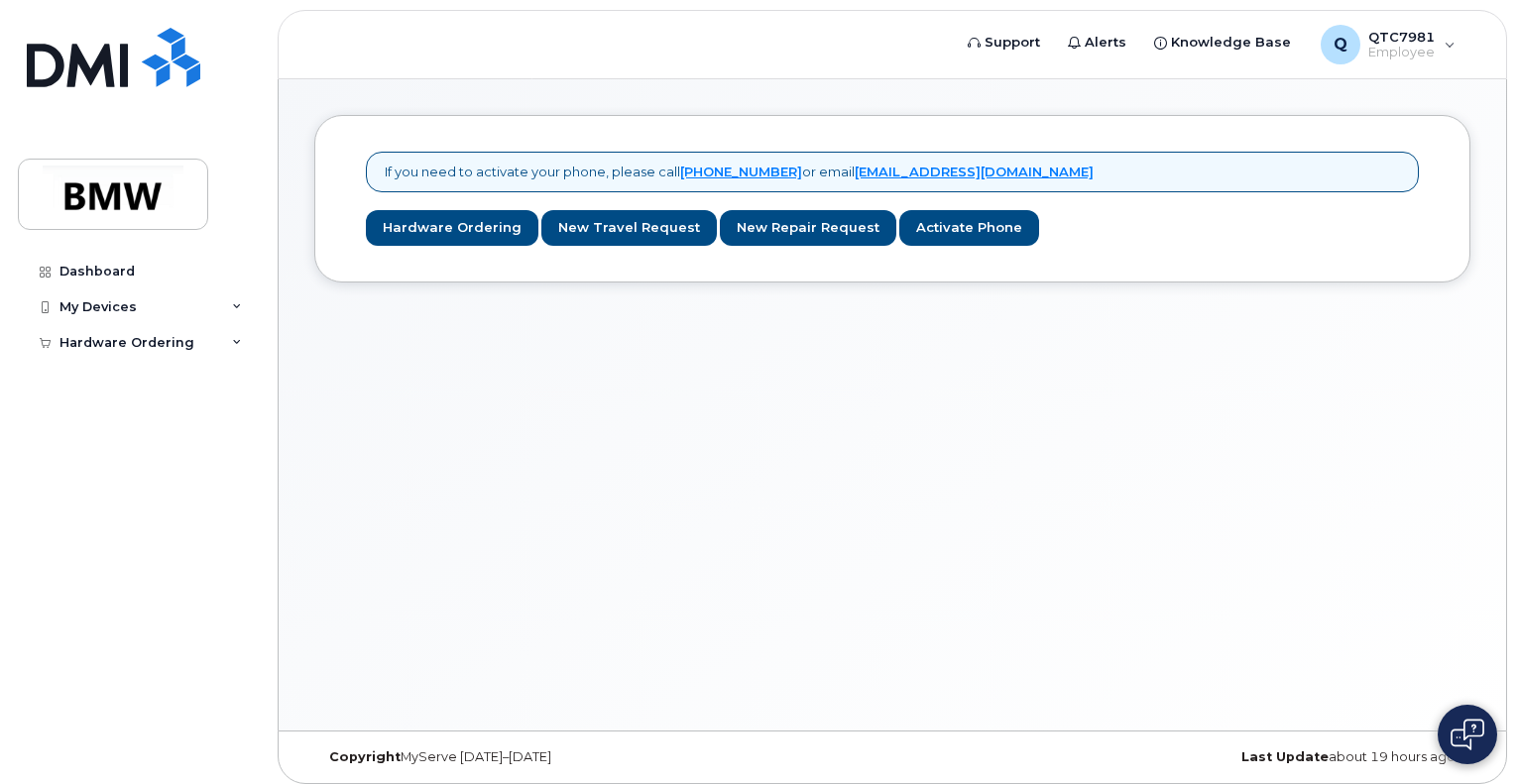 scroll, scrollTop: 0, scrollLeft: 0, axis: both 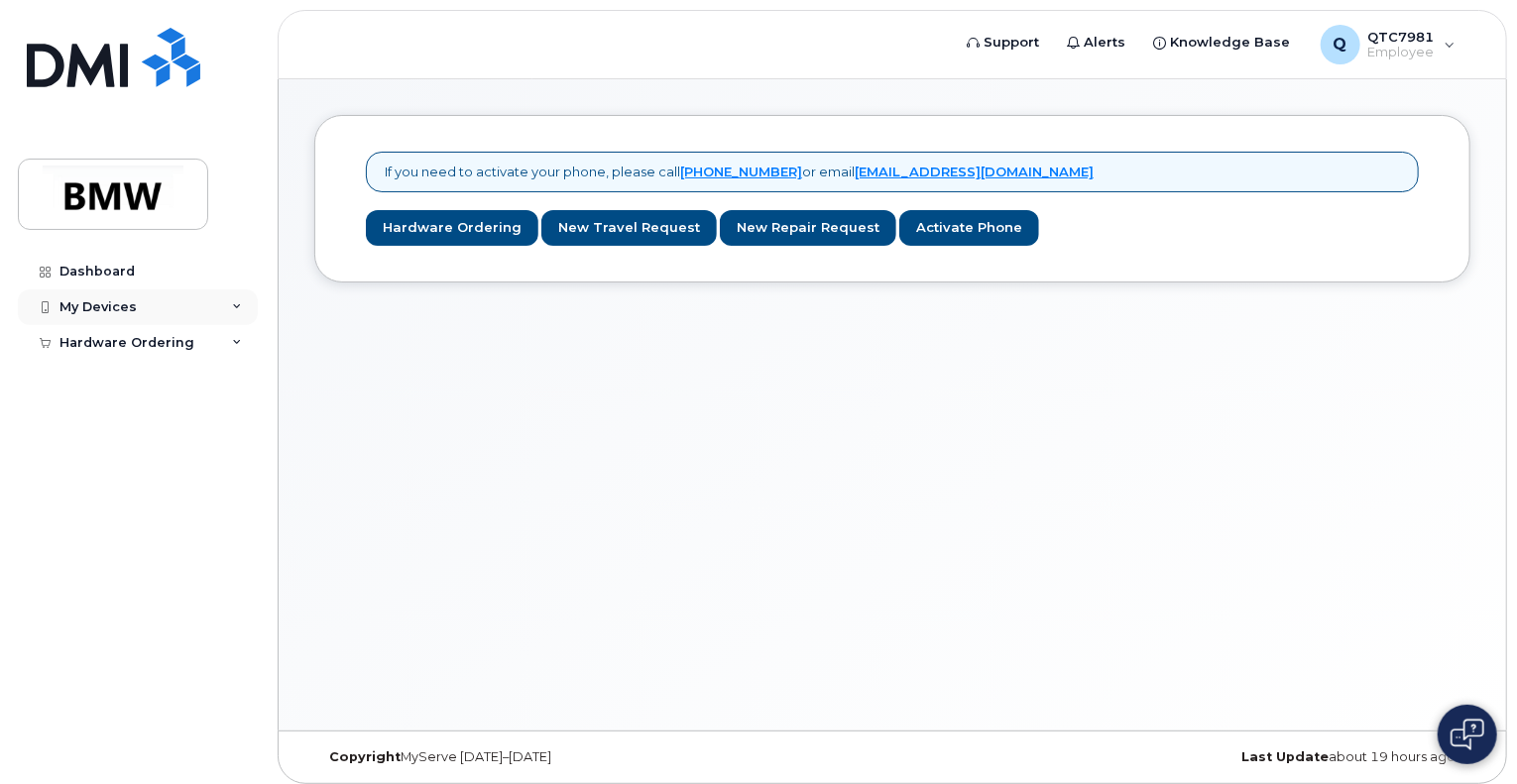 click on "My Devices" 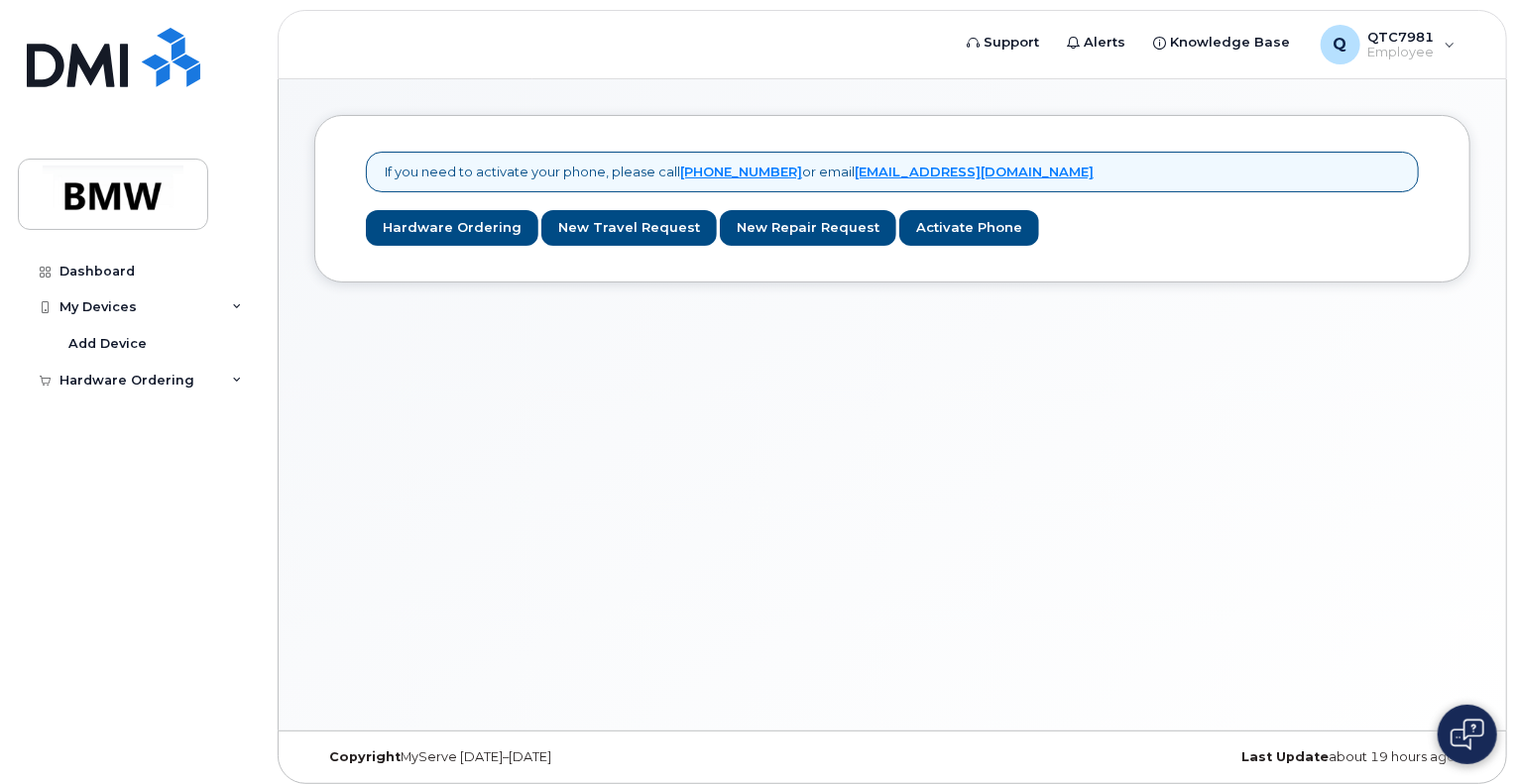 click on "Dashboard My Devices Add Device Hardware Ordering New Order" 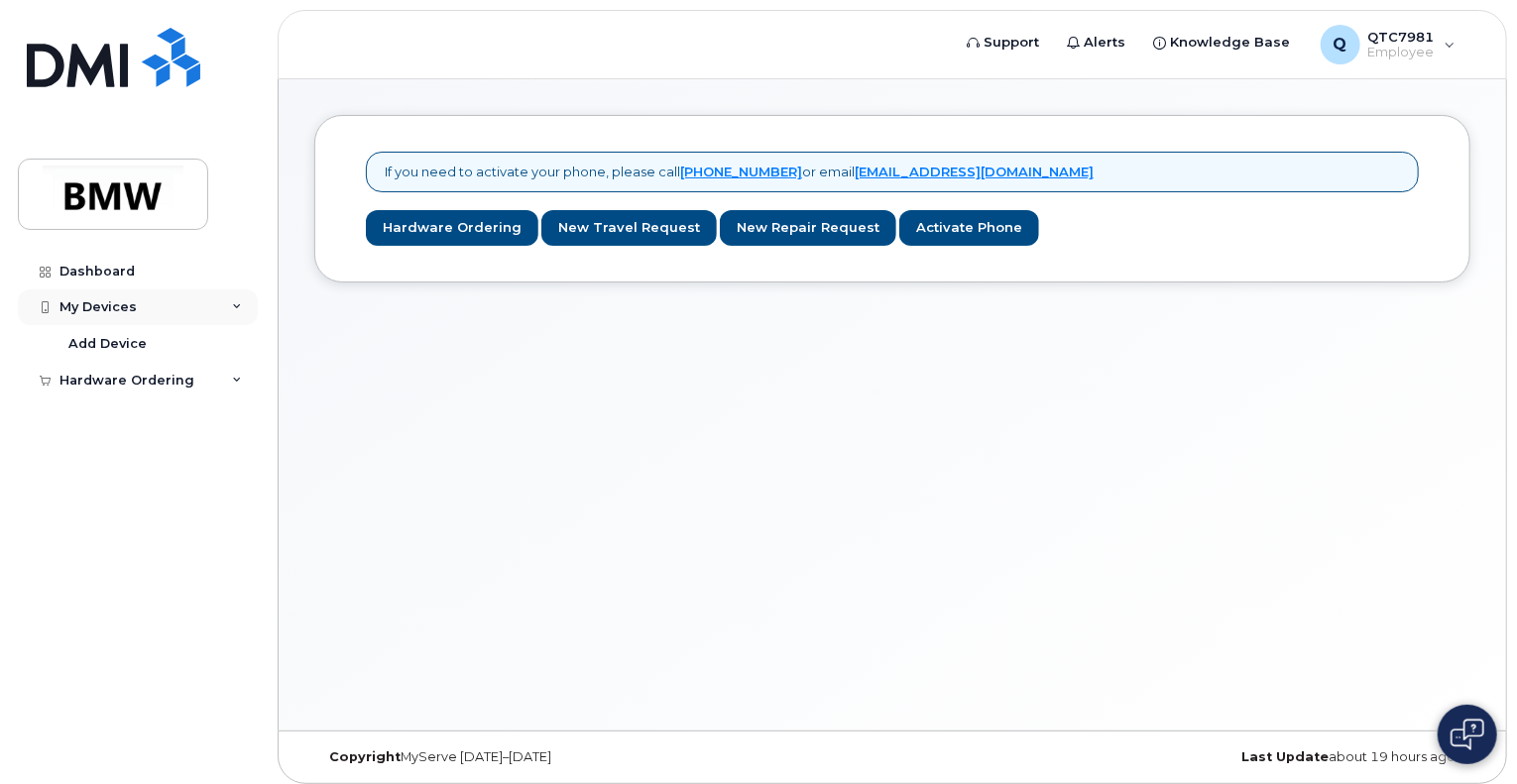 click on "My Devices" 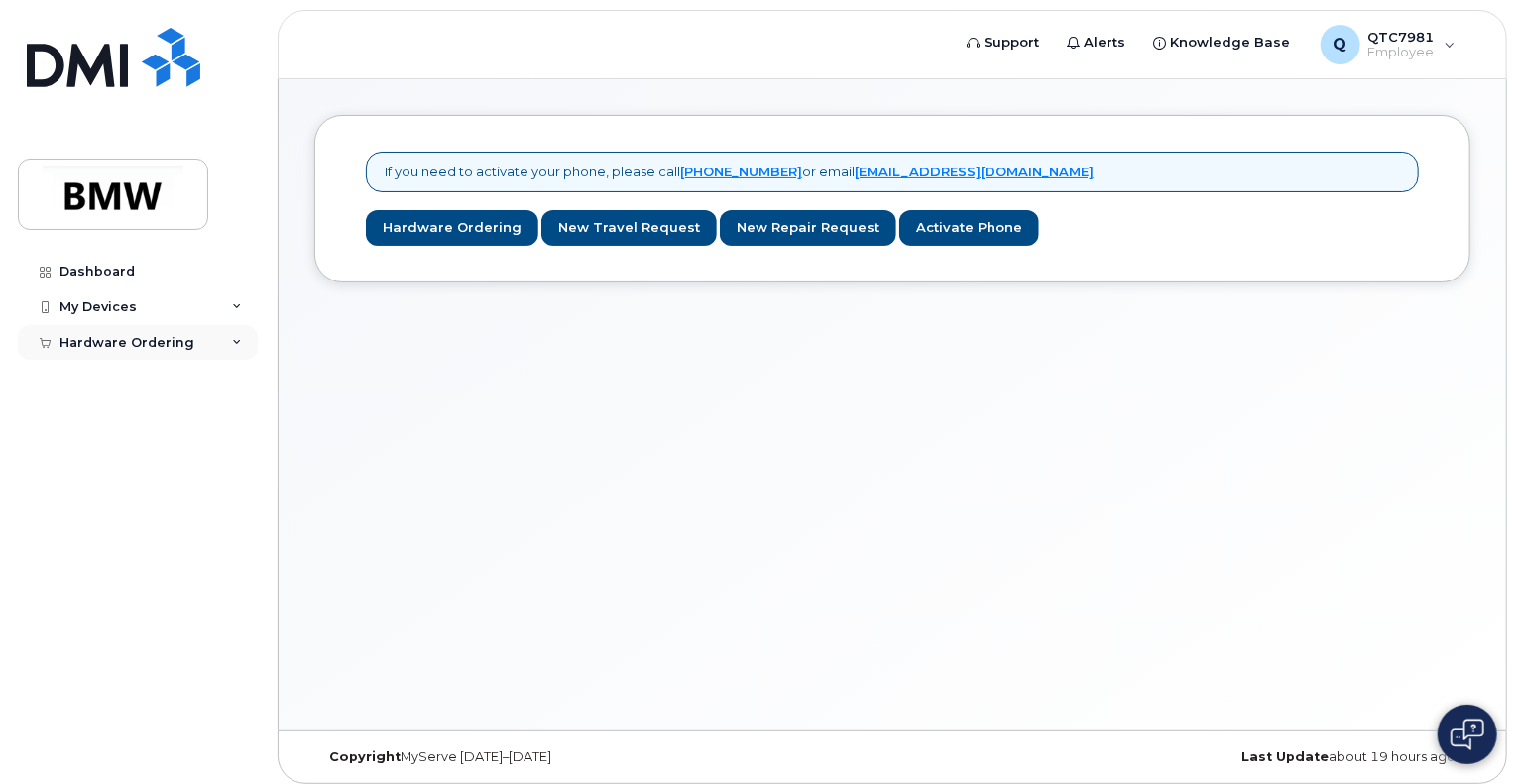 click on "Hardware Ordering" 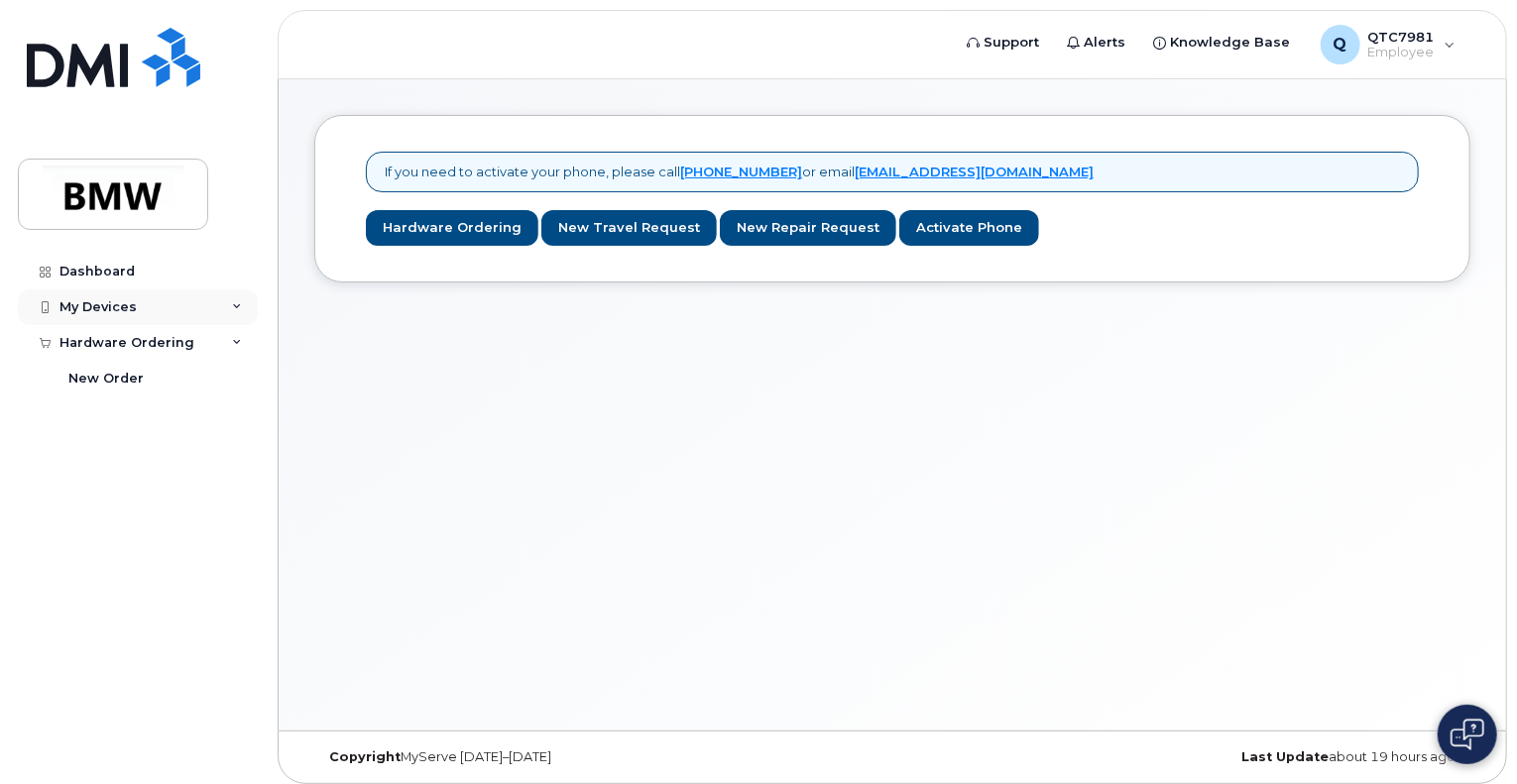 click on "My Devices" 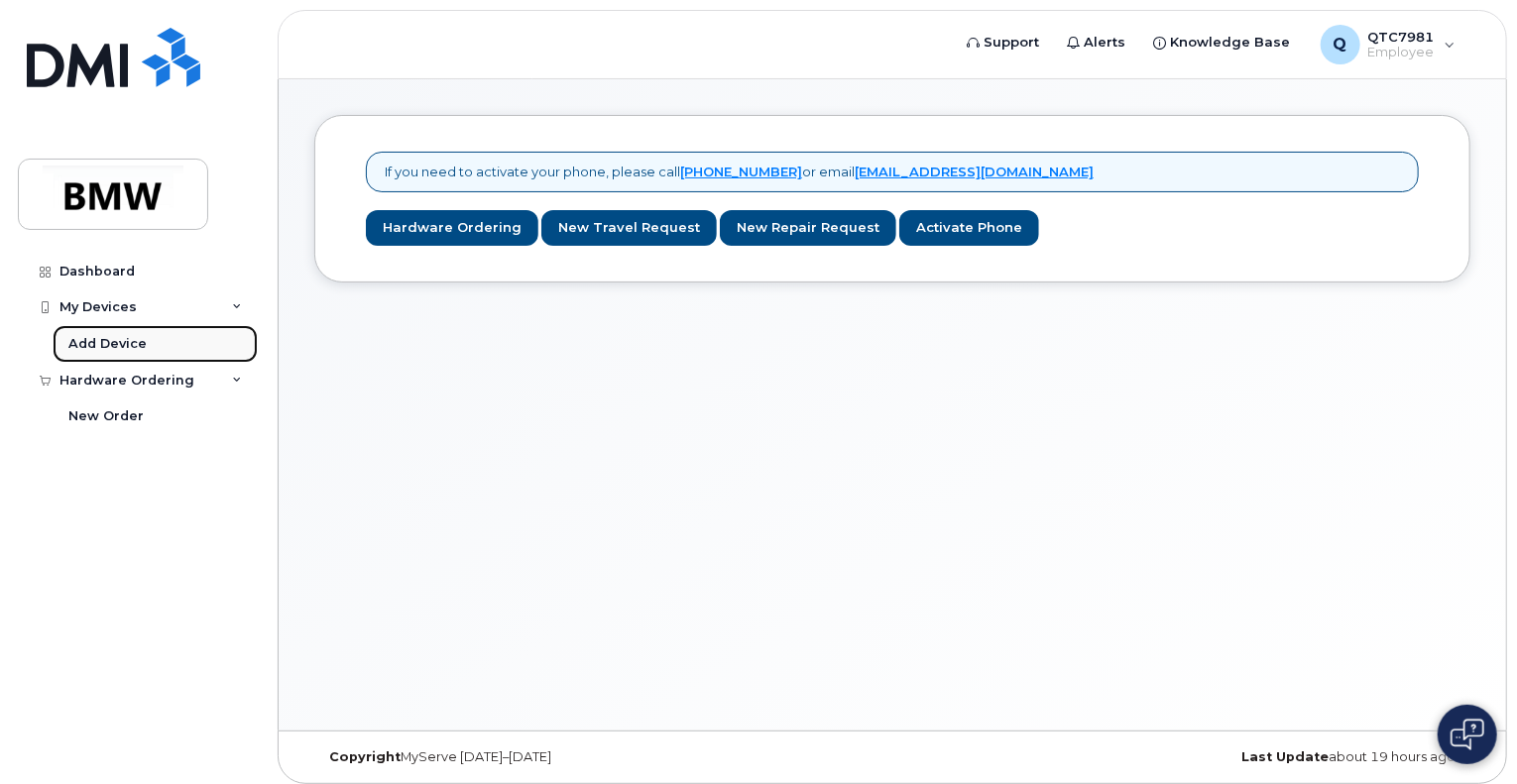 click on "Add Device" 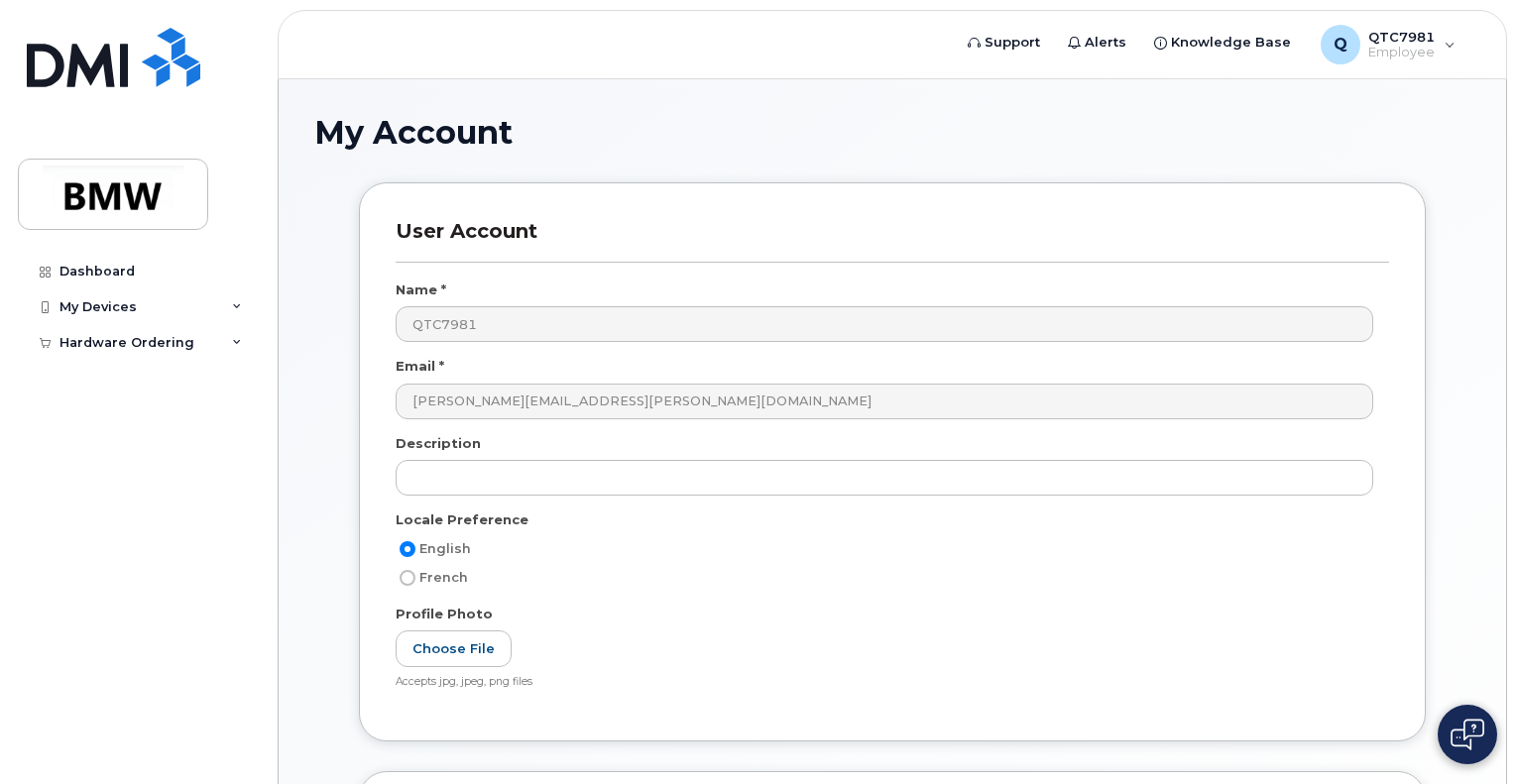 scroll, scrollTop: 0, scrollLeft: 0, axis: both 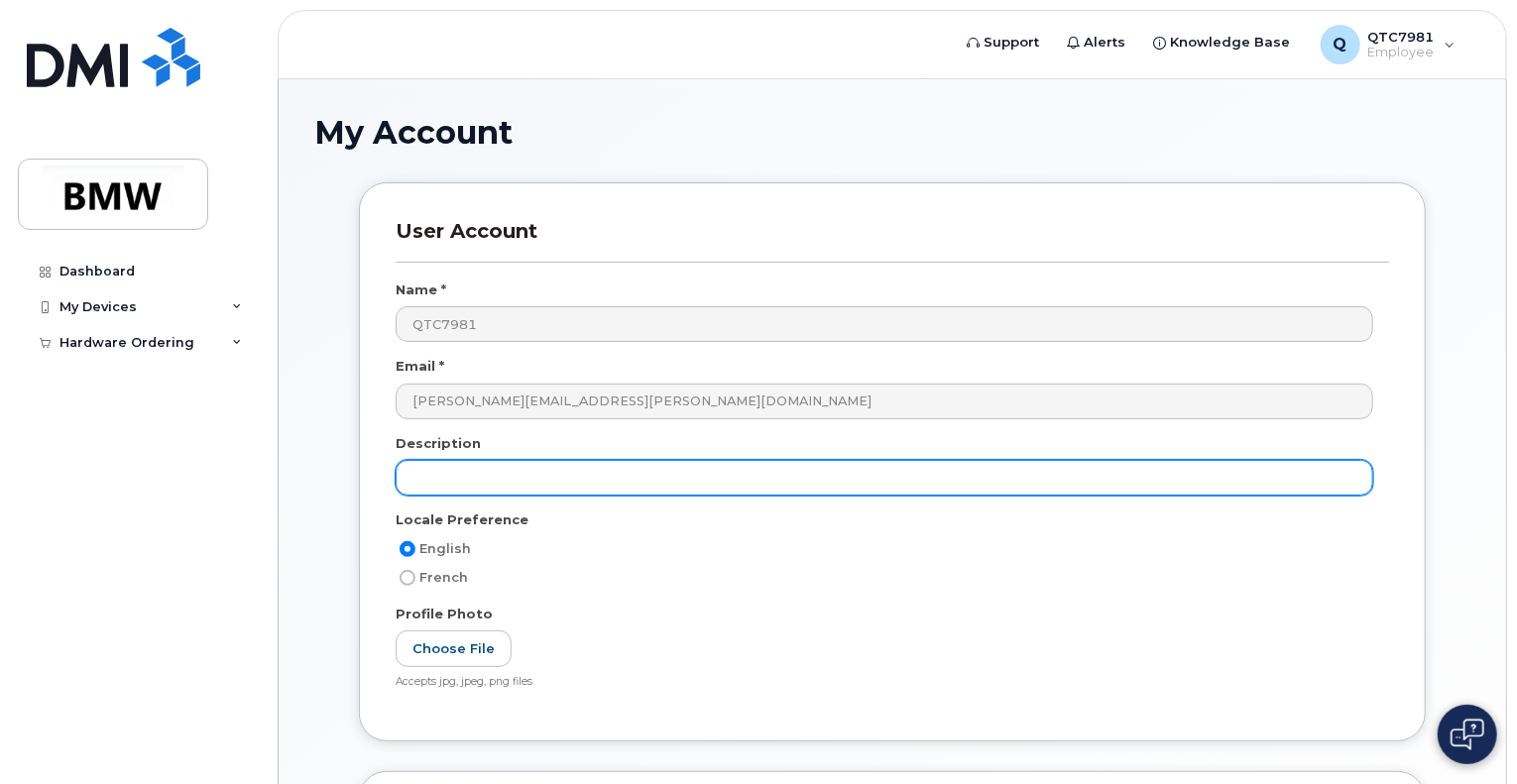 click 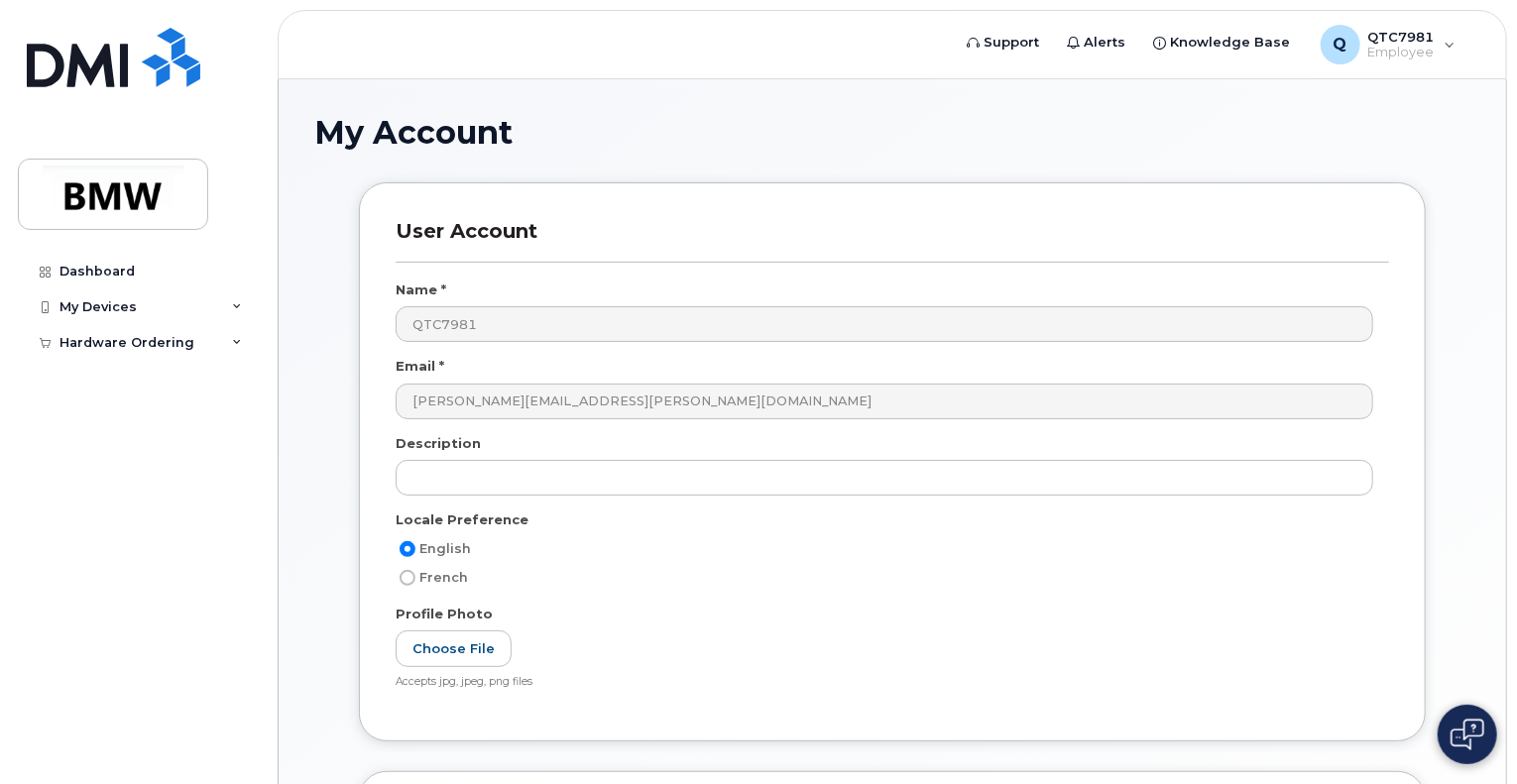 drag, startPoint x: 686, startPoint y: 639, endPoint x: 666, endPoint y: 623, distance: 25.612497 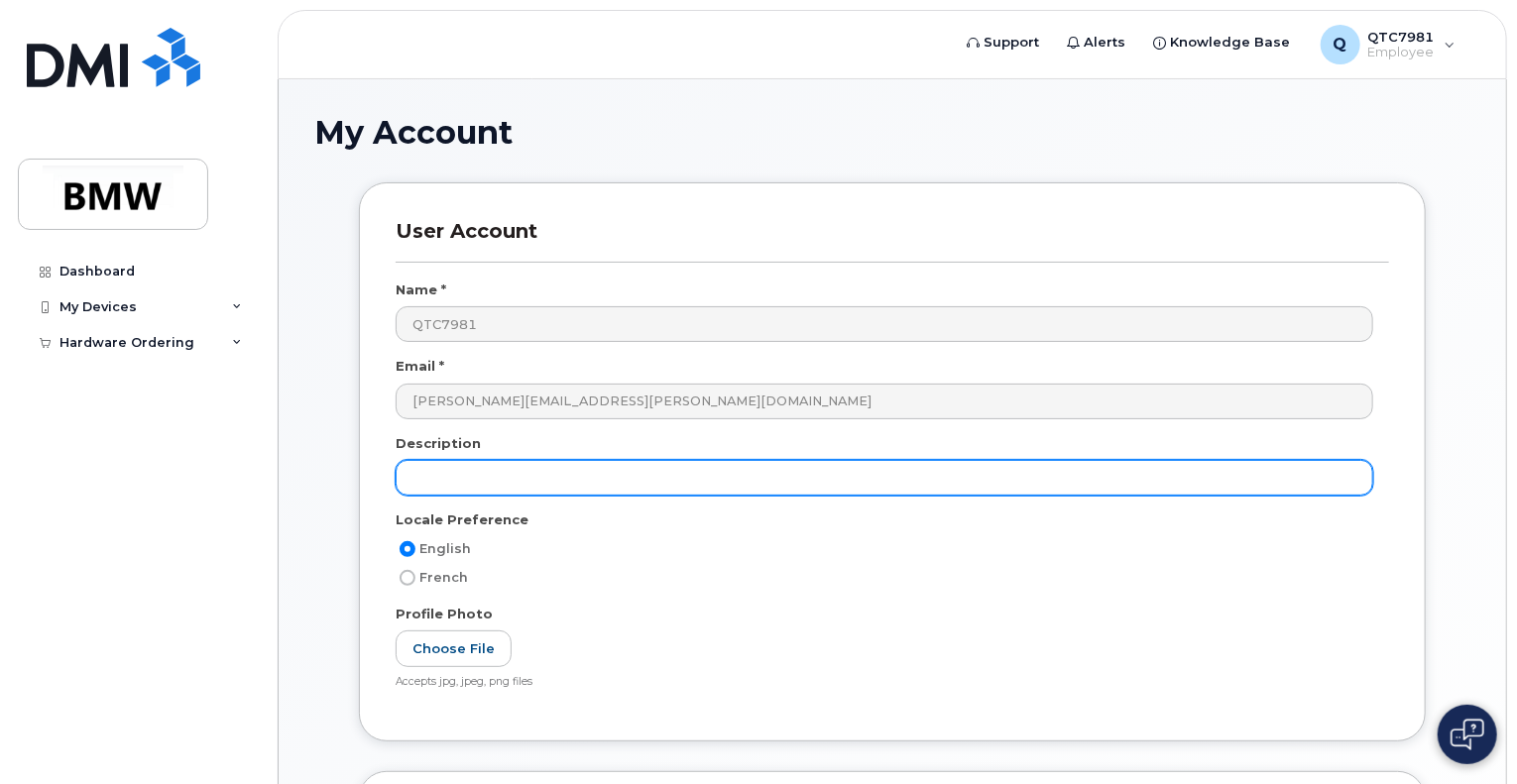 click 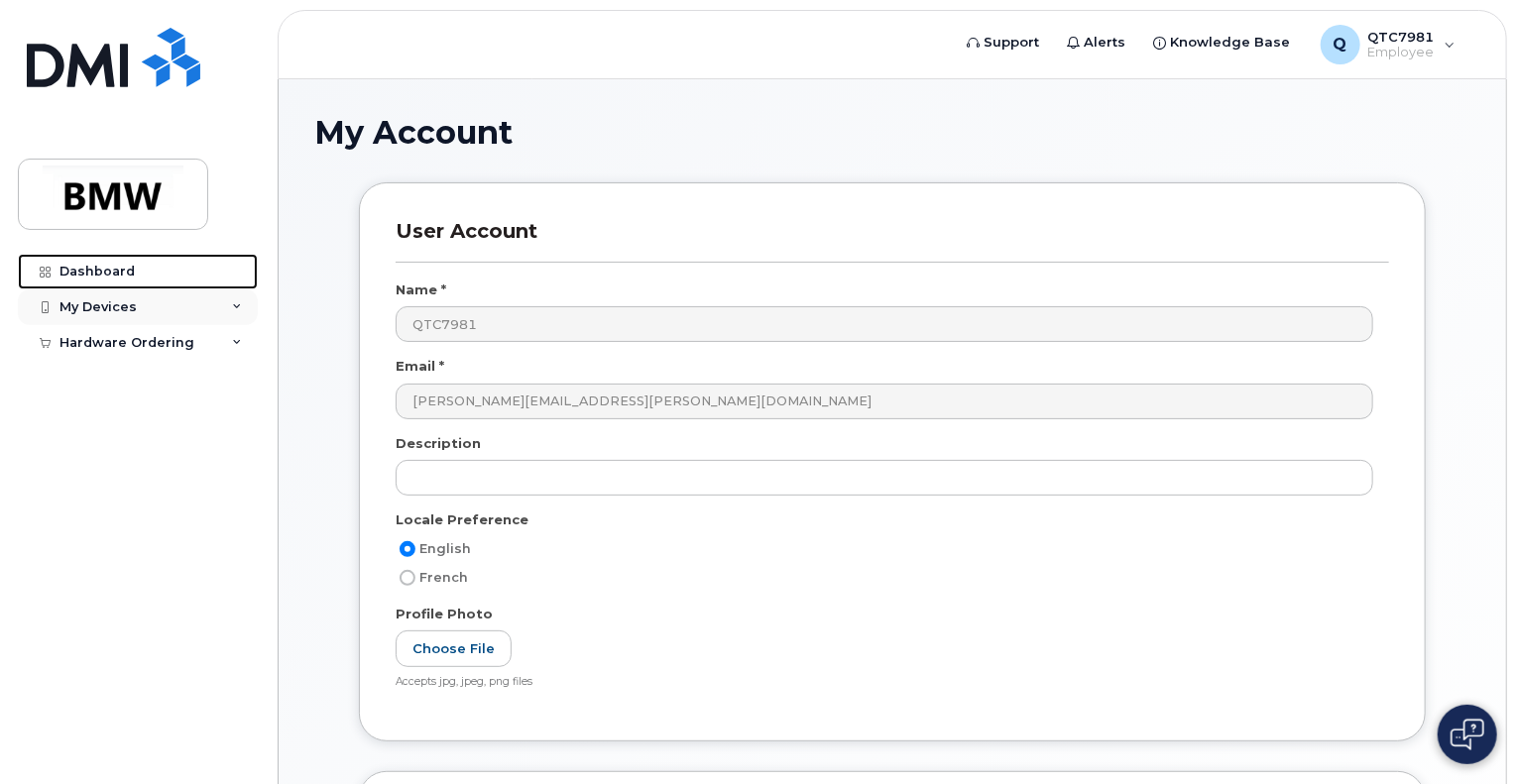 click on "Dashboard" 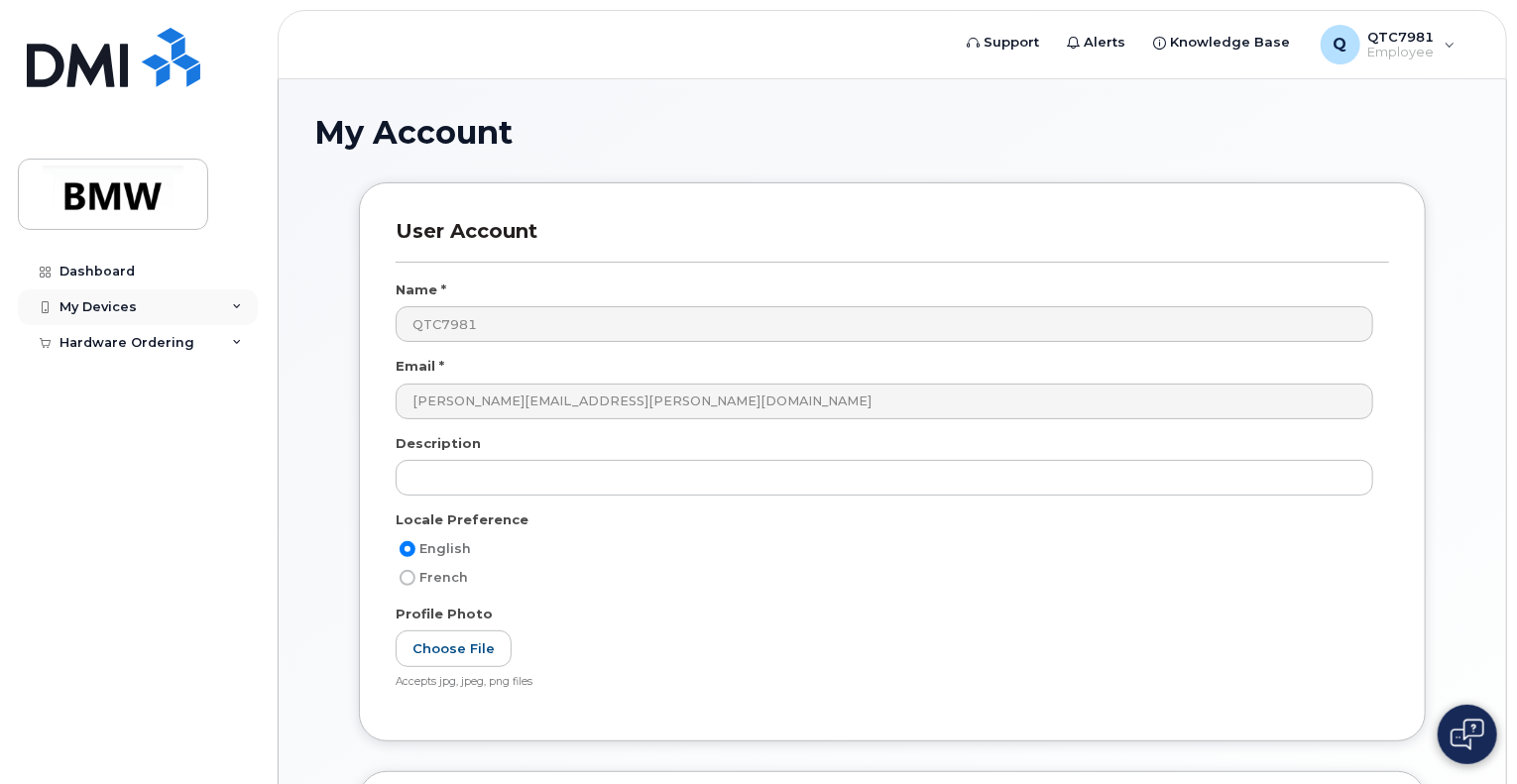 click on "My Devices" 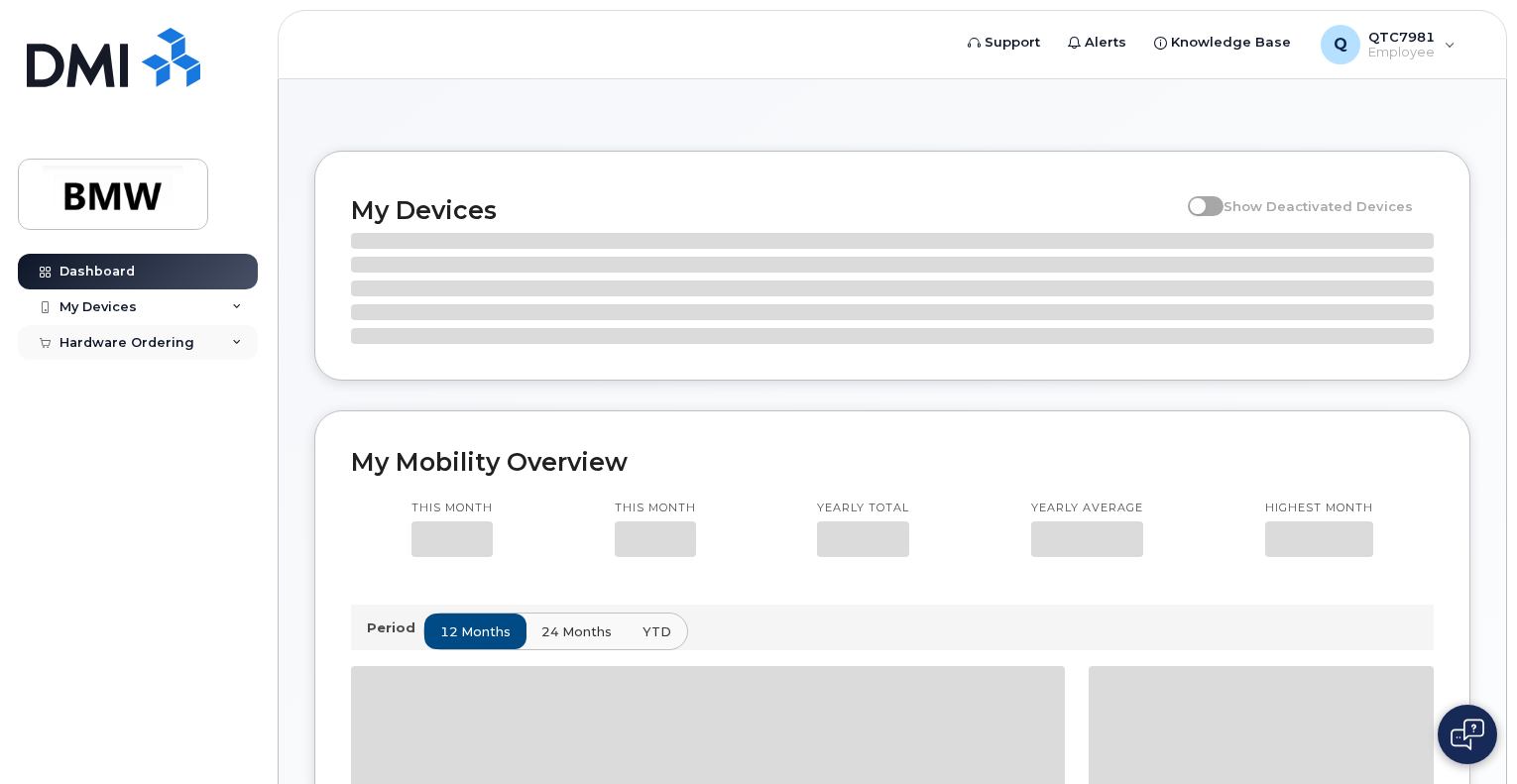 scroll, scrollTop: 0, scrollLeft: 0, axis: both 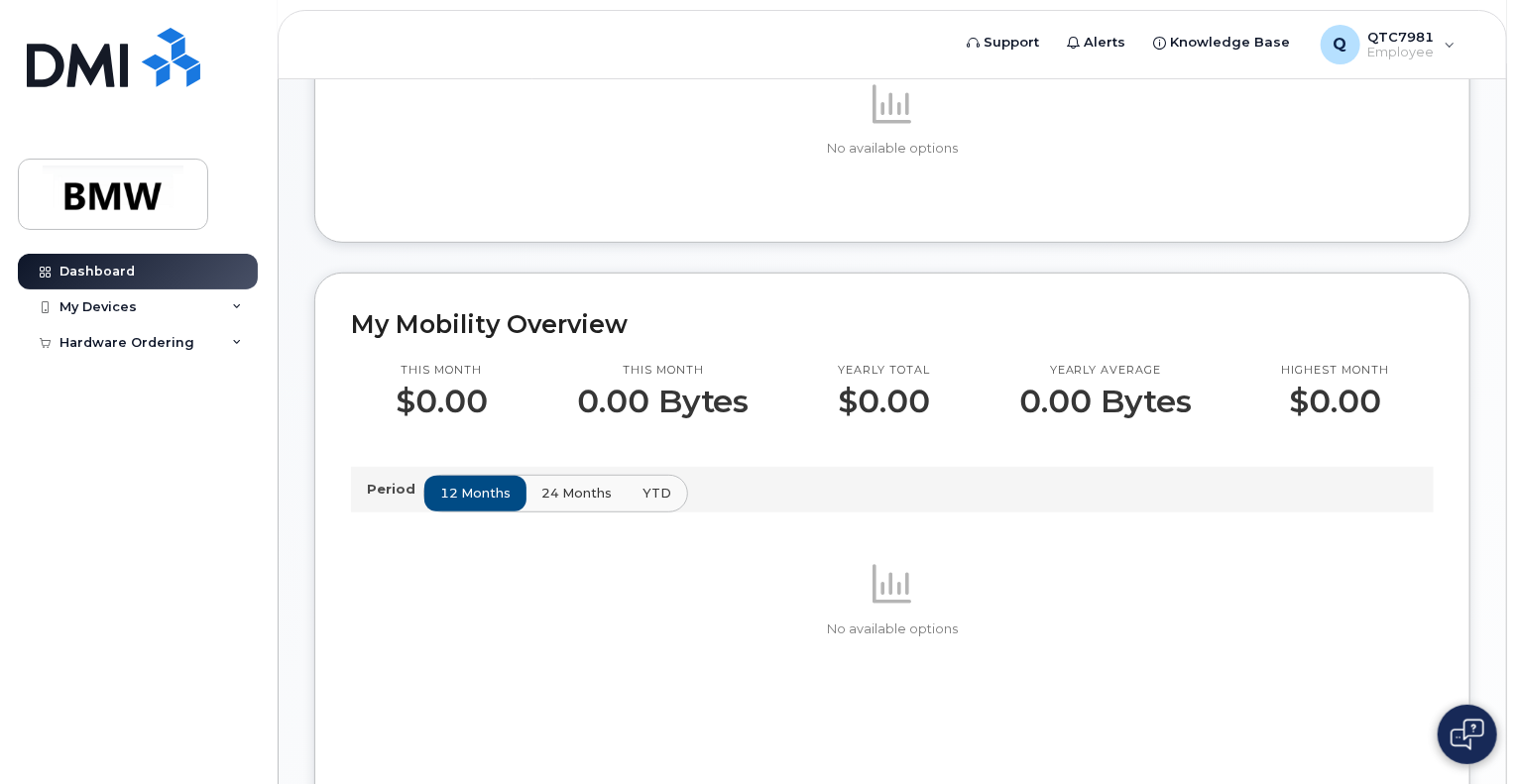 click on "My Mobility Overview" 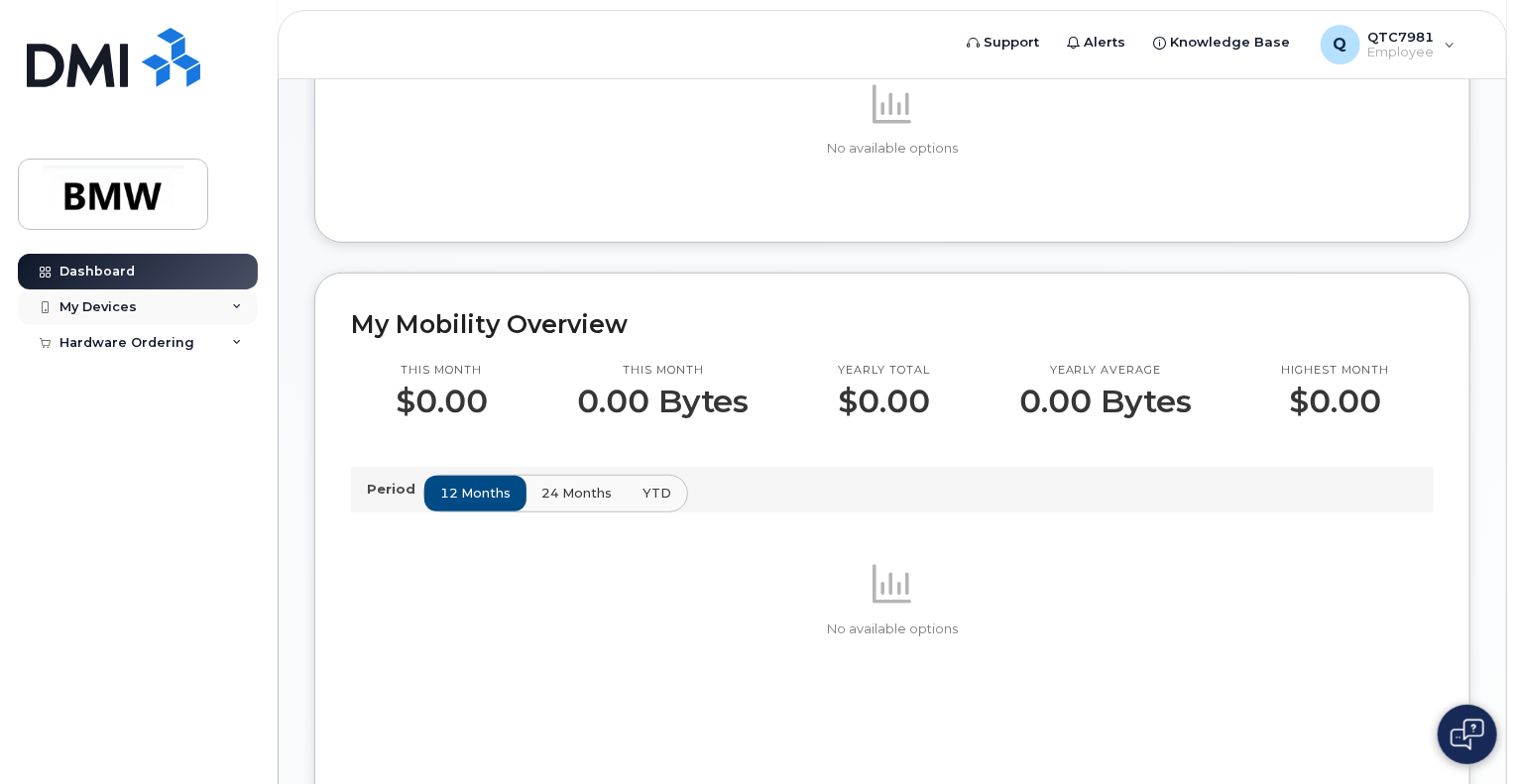click on "My Devices" 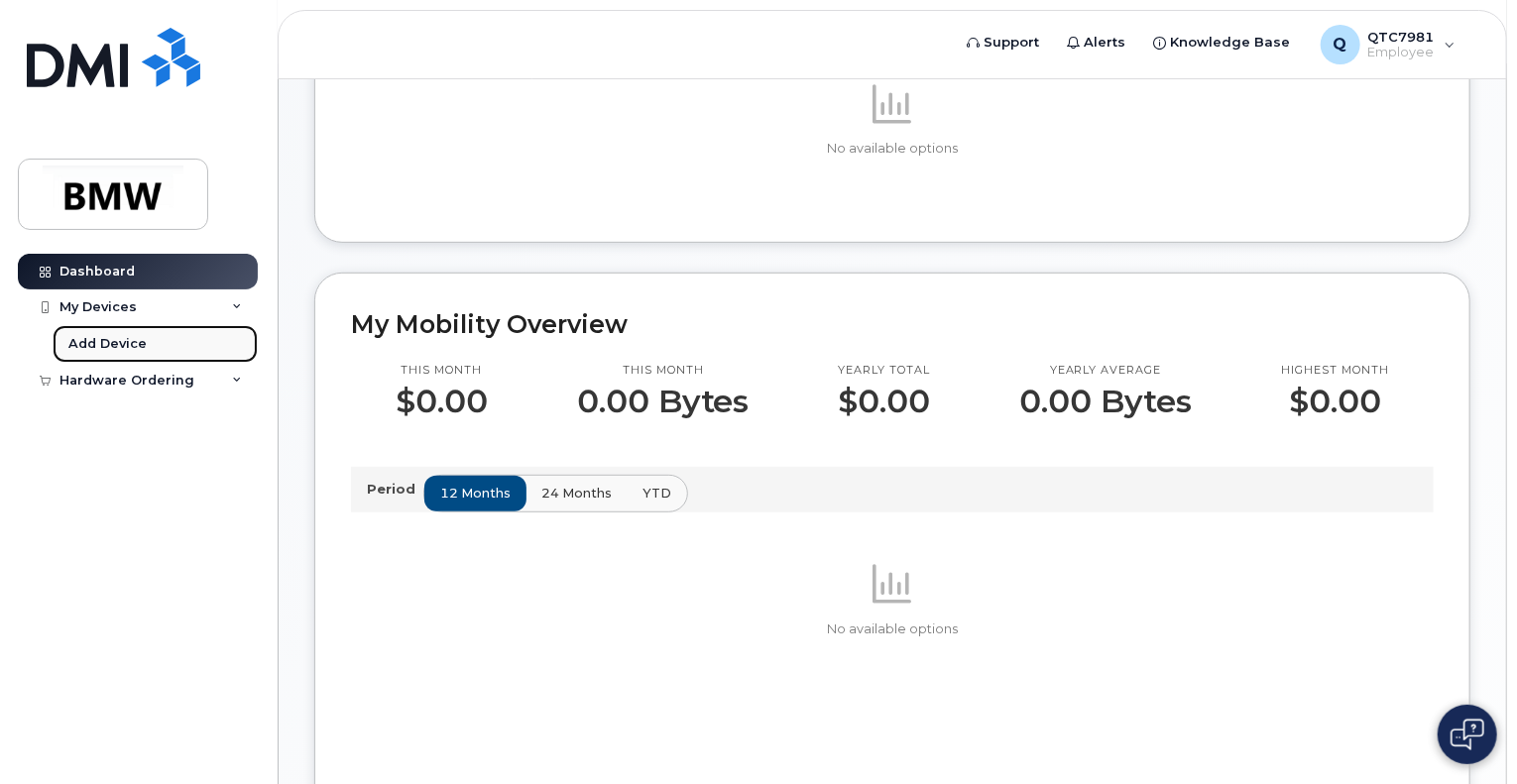 click on "Add Device" 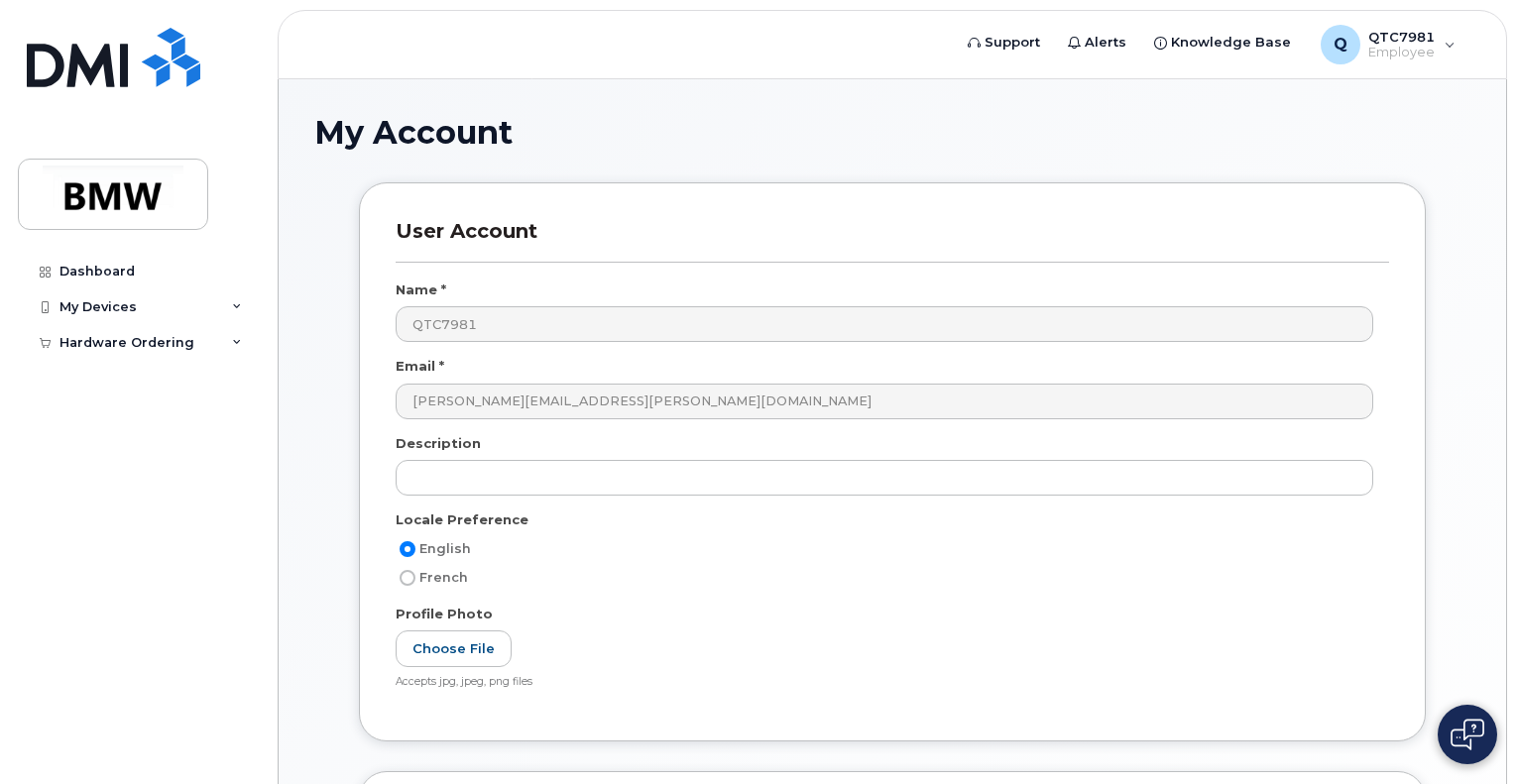 scroll, scrollTop: 0, scrollLeft: 0, axis: both 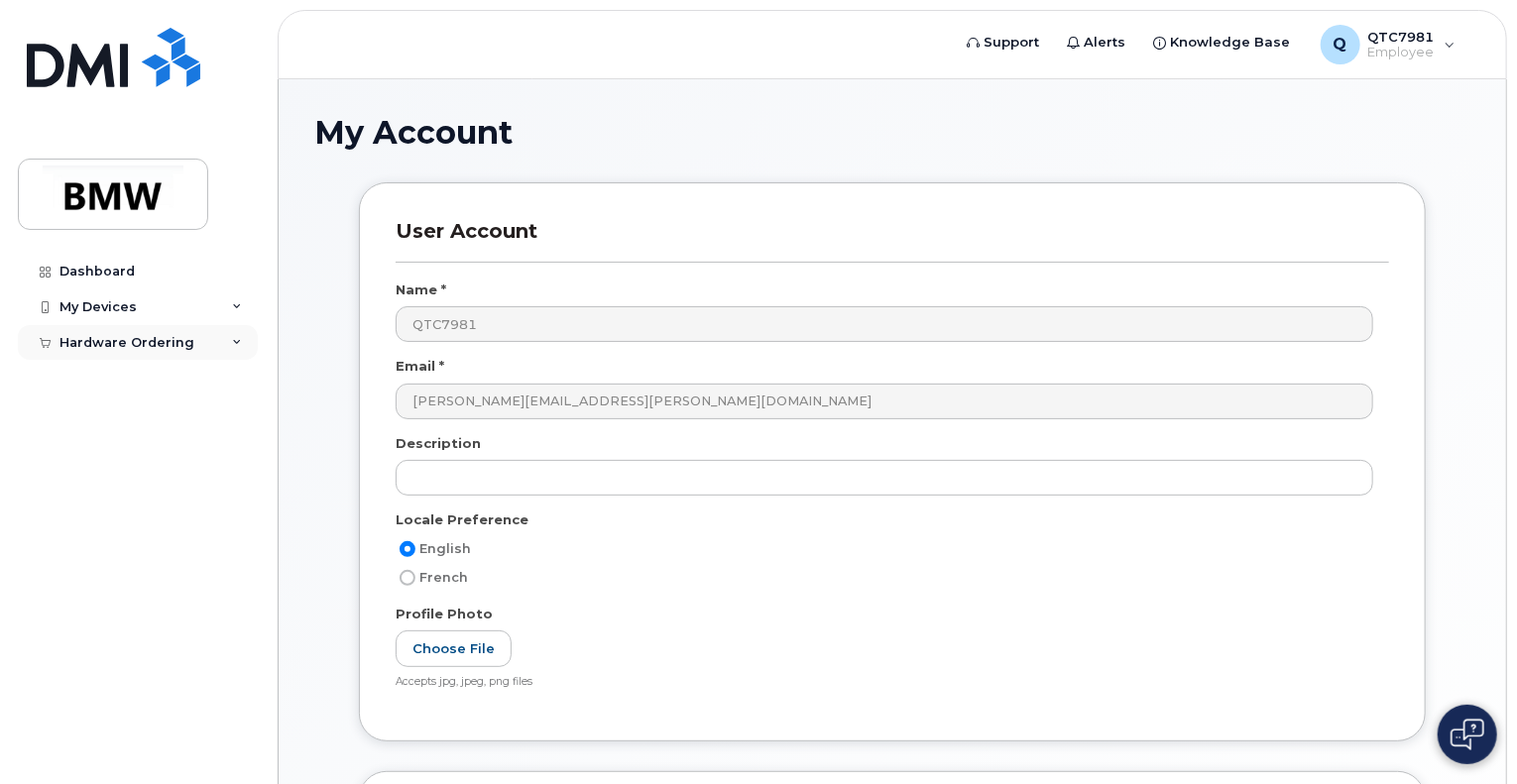 click on "Hardware Ordering" 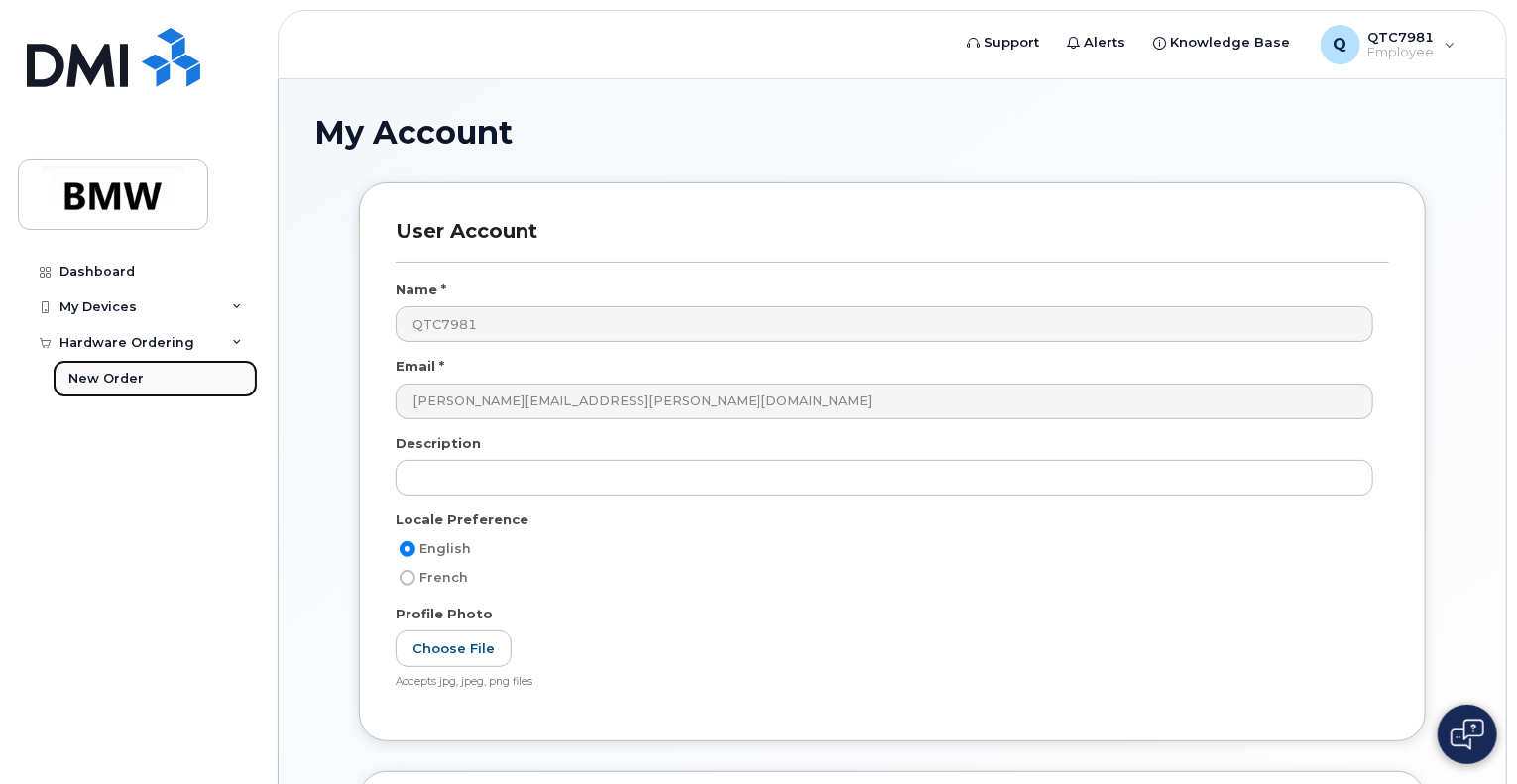 click on "New Order" 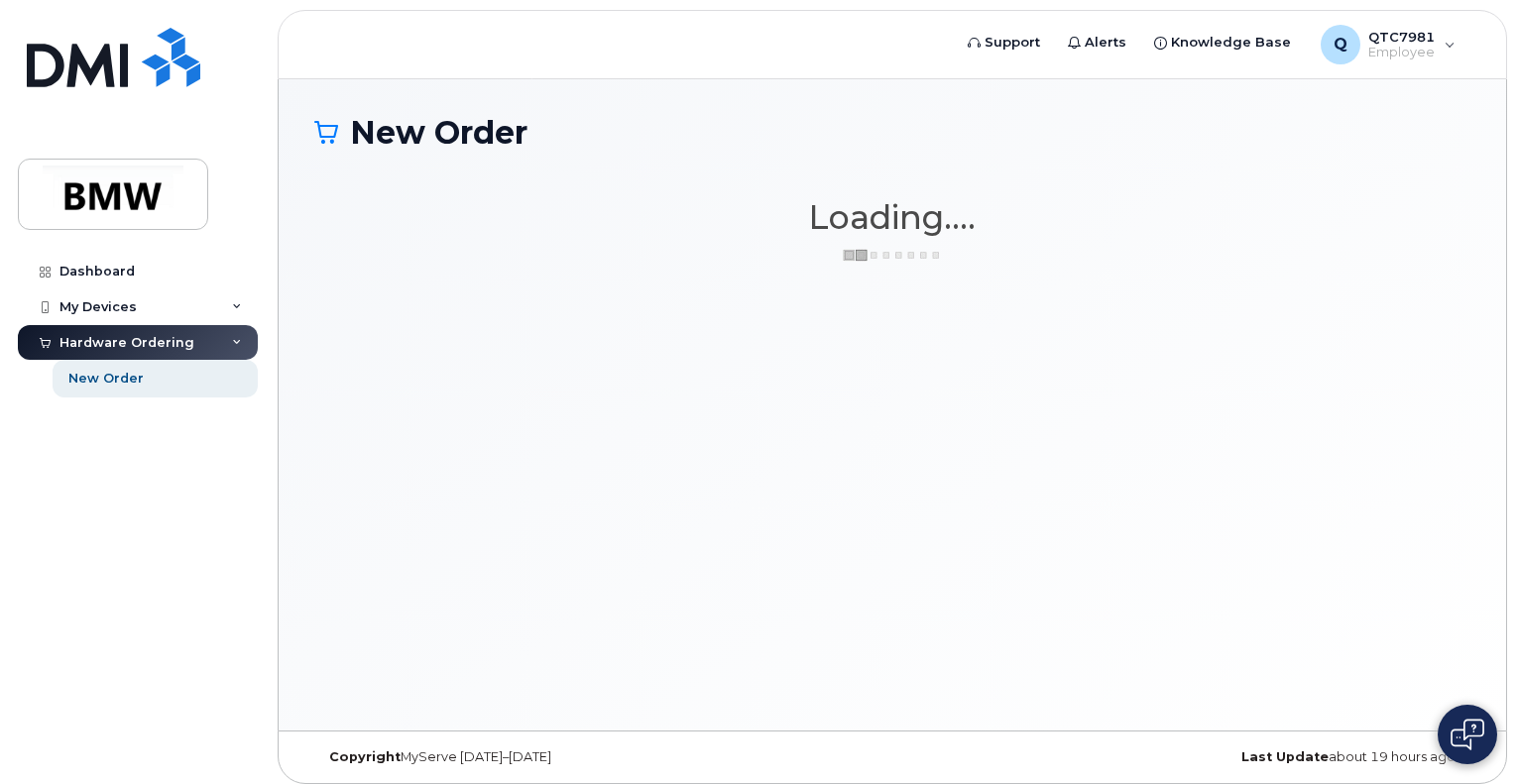 scroll, scrollTop: 0, scrollLeft: 0, axis: both 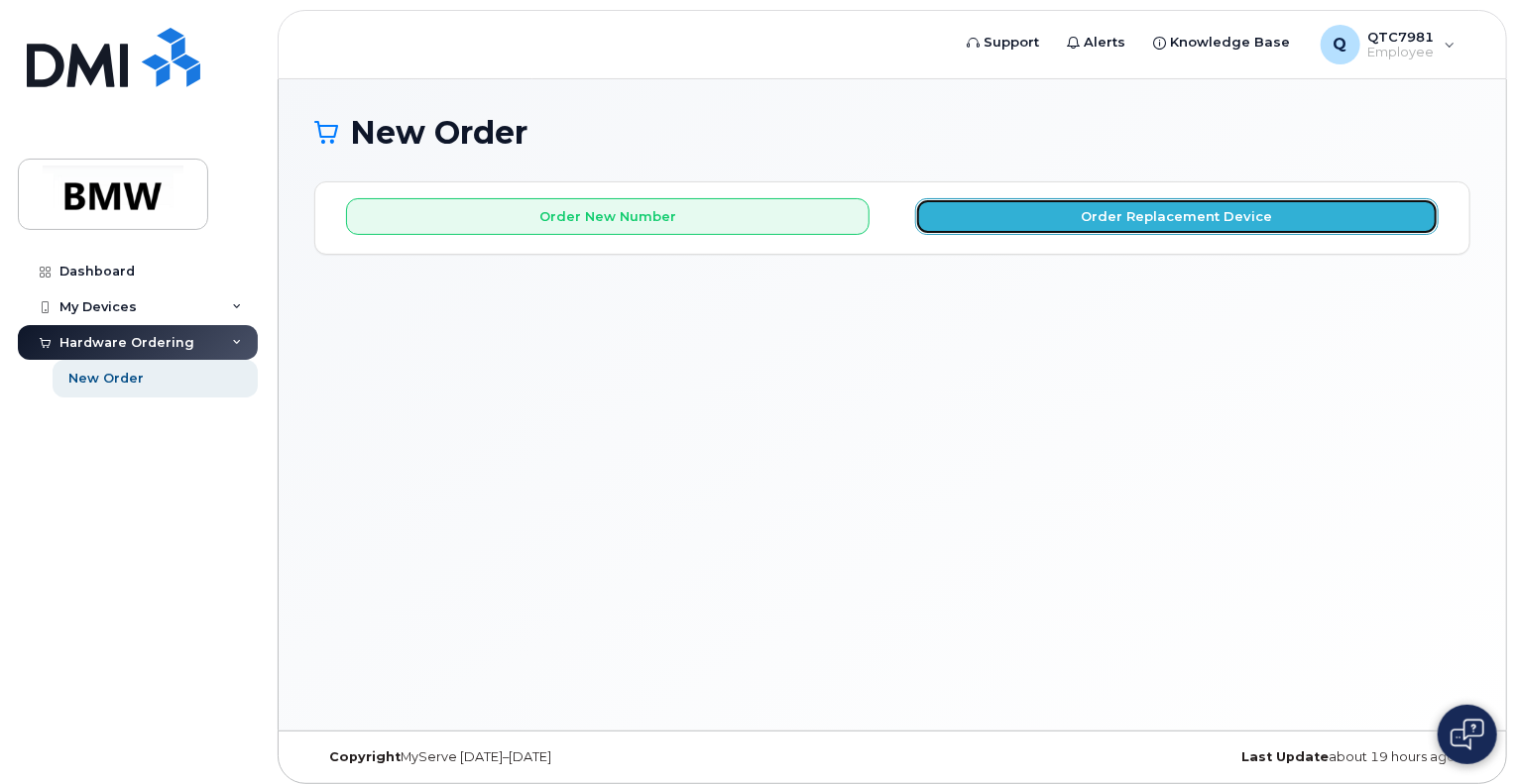 click on "Order Replacement Device" 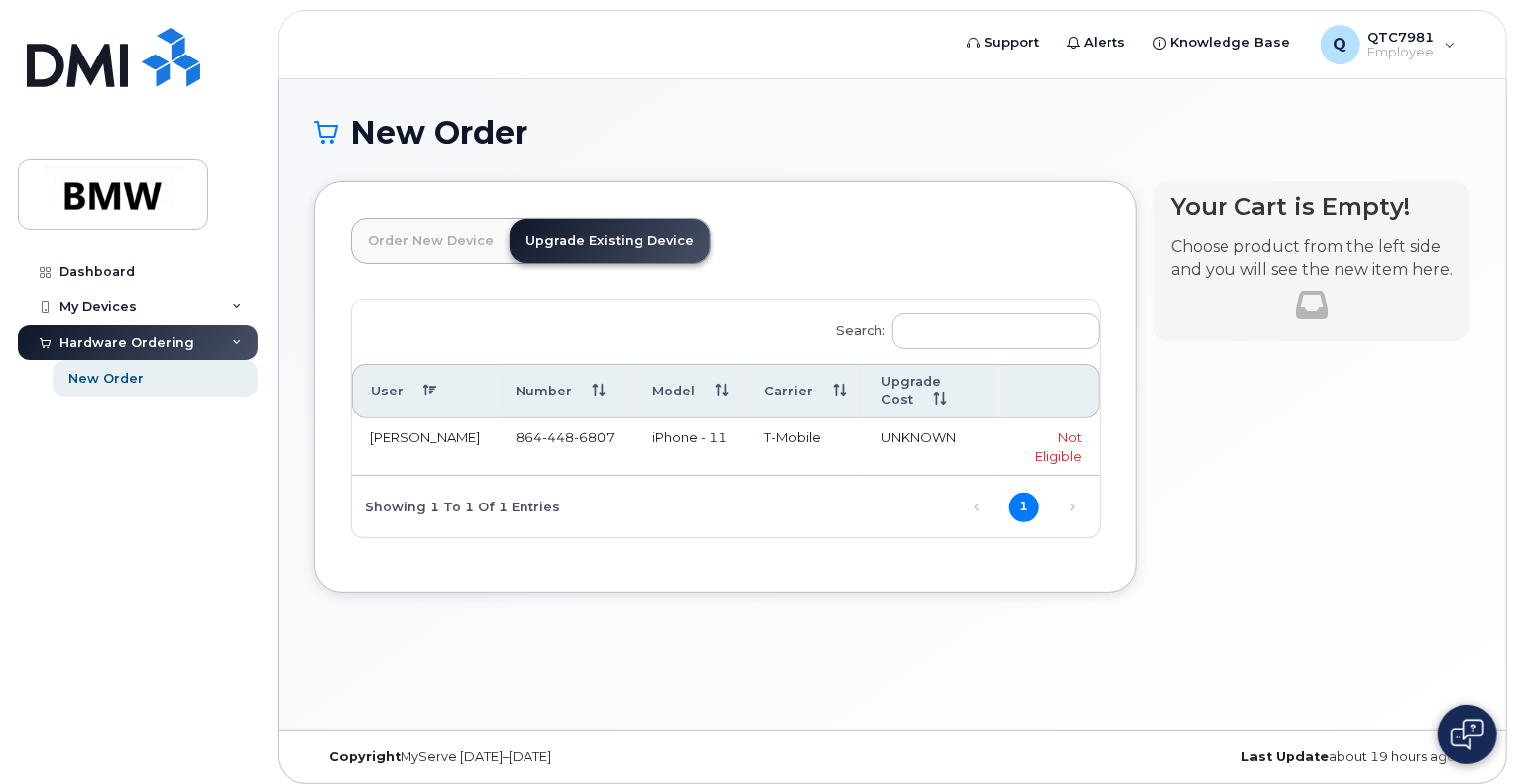 click on "UNKNOWN" 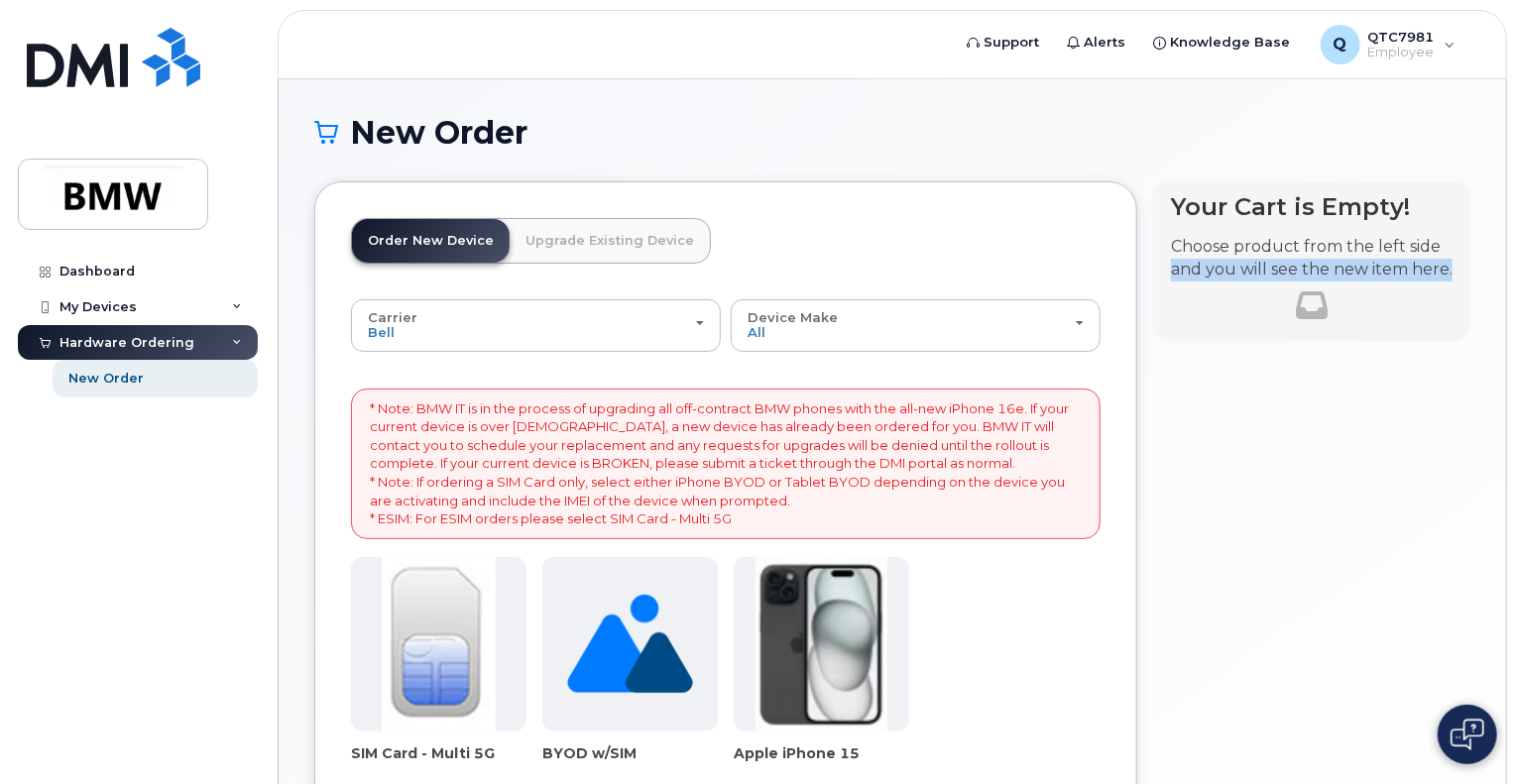 drag, startPoint x: 1511, startPoint y: 237, endPoint x: 1504, endPoint y: 374, distance: 137.17872 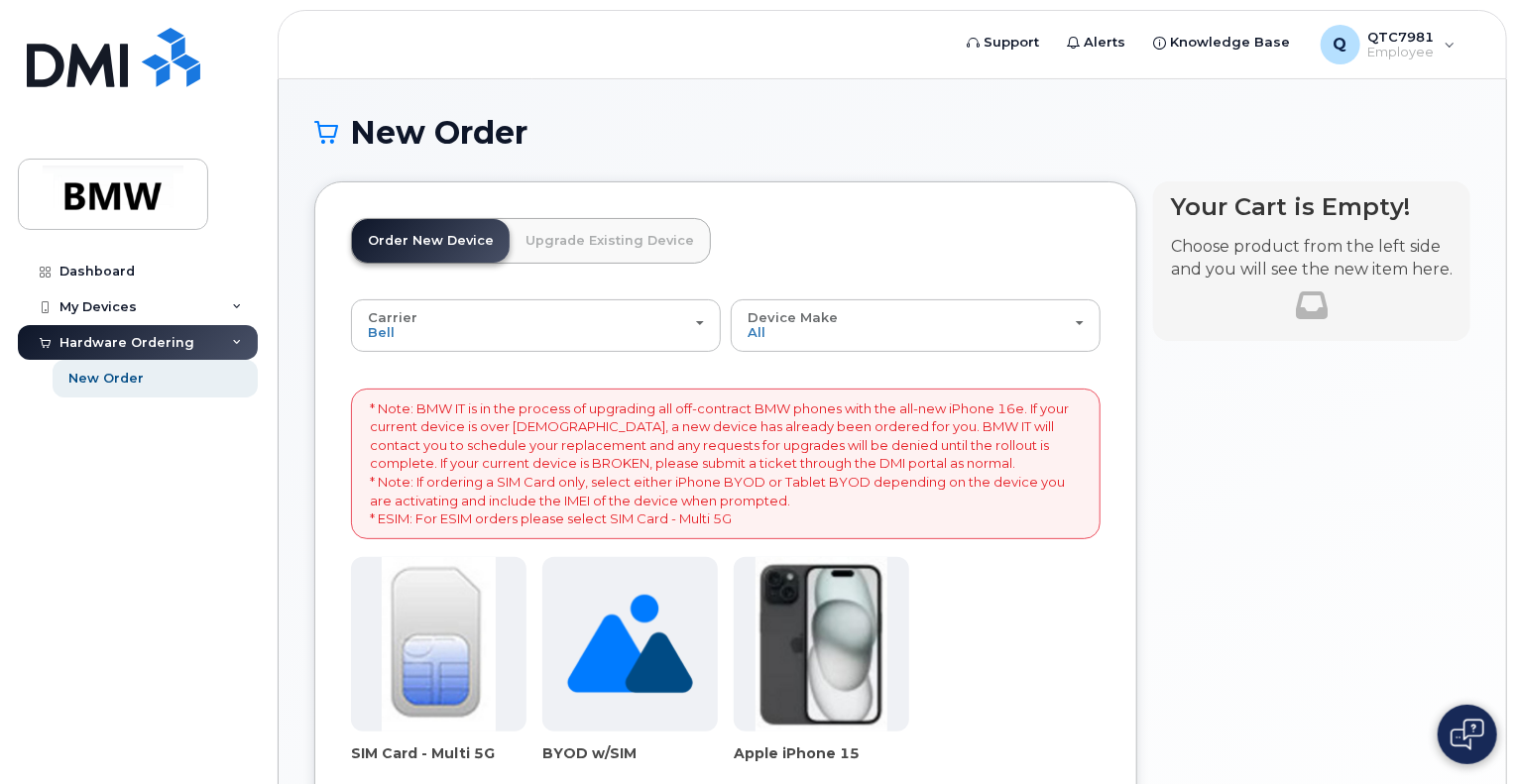 click on "Your Cart is Empty!
Choose product from the left side and you will see the new item here.
You're trying to update existing item right now. Select new product or refresh the browser page if want cancel the changes.
Choose product from the left side and you will see the new item here.
Cart
active
suspended
Carrier
Device
Additional cost to upgrading the device
Selected device is Eligible for upgrade
Full Upgrade Eligibility Date
This user received a new device
Change Number
You can not change selected device for the existing item. Please, add new item instead.
Cart
ID
#undefined
Carrier
Unlocked
Accessories
Replace on product
Cart
Checkout
$0.00" 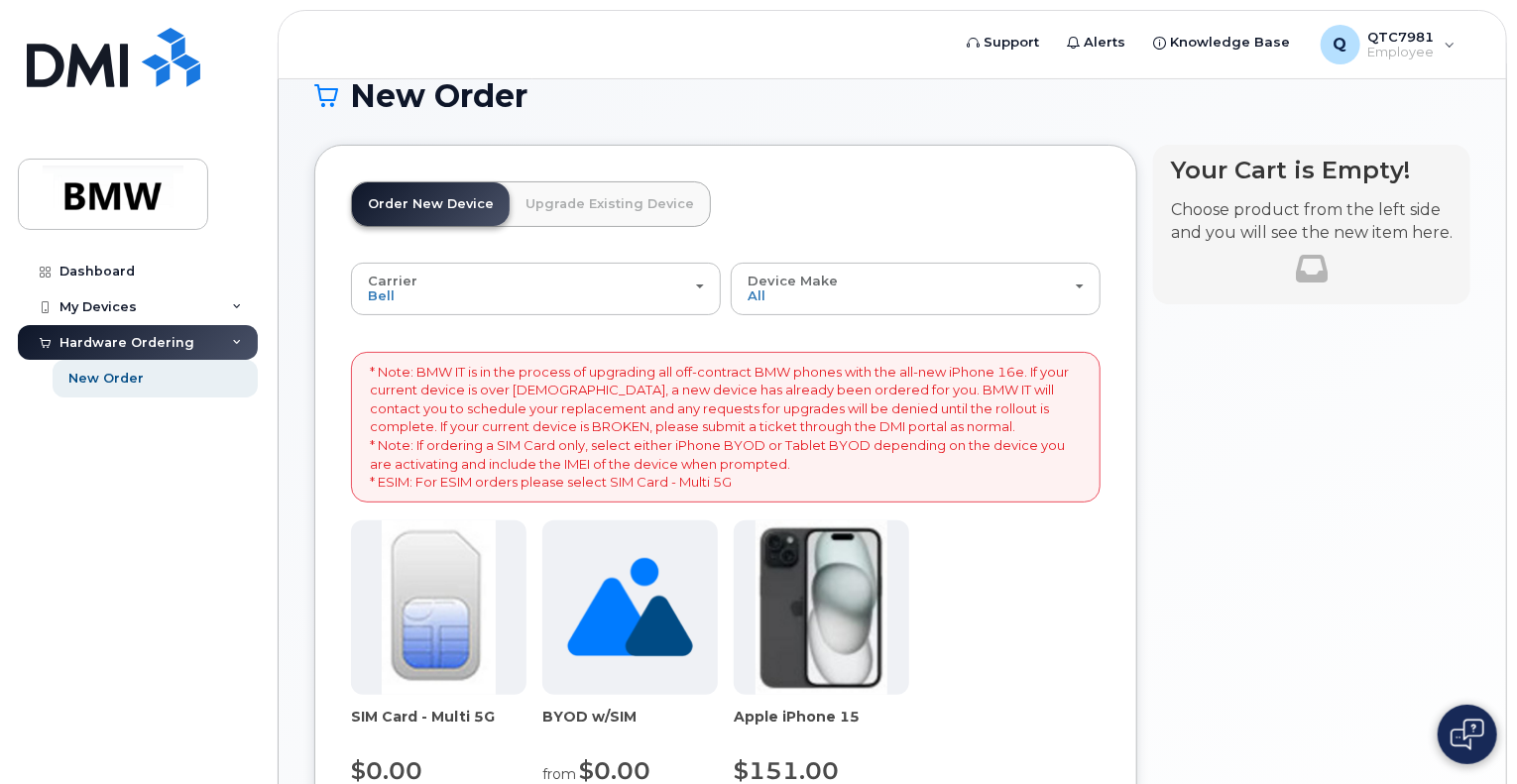 scroll, scrollTop: 0, scrollLeft: 0, axis: both 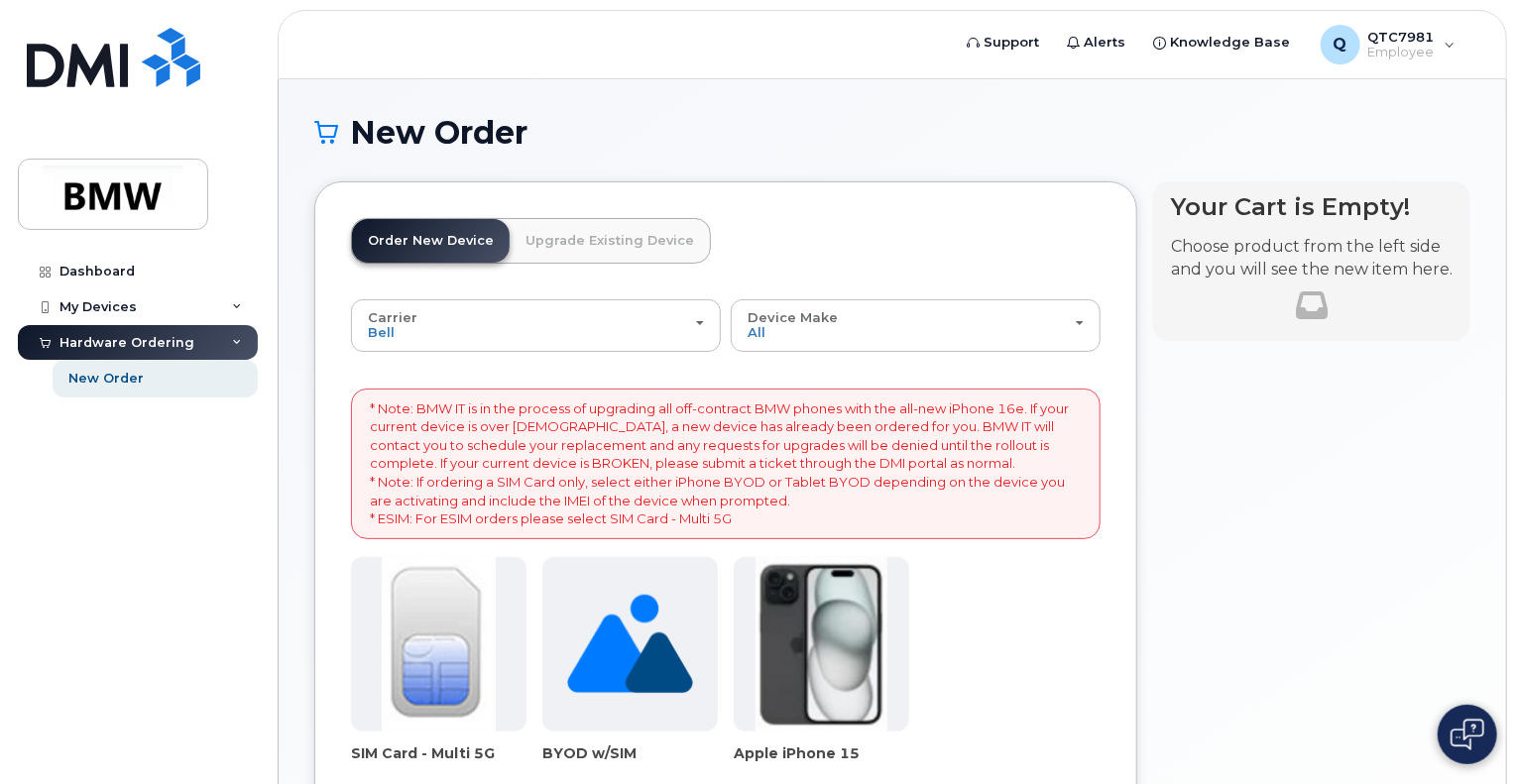 click on "Upgrade Existing Device" 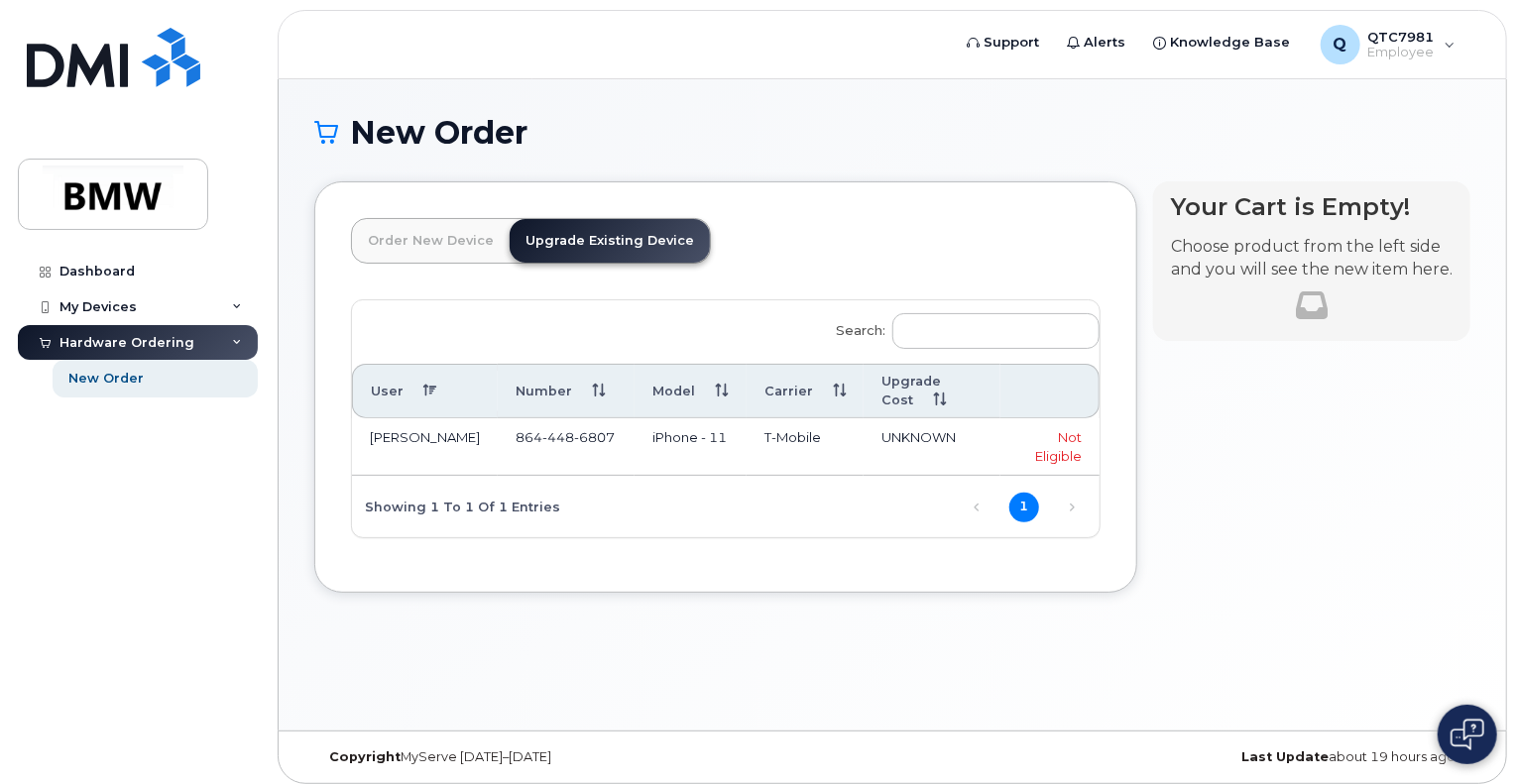 click on "UNKNOWN" 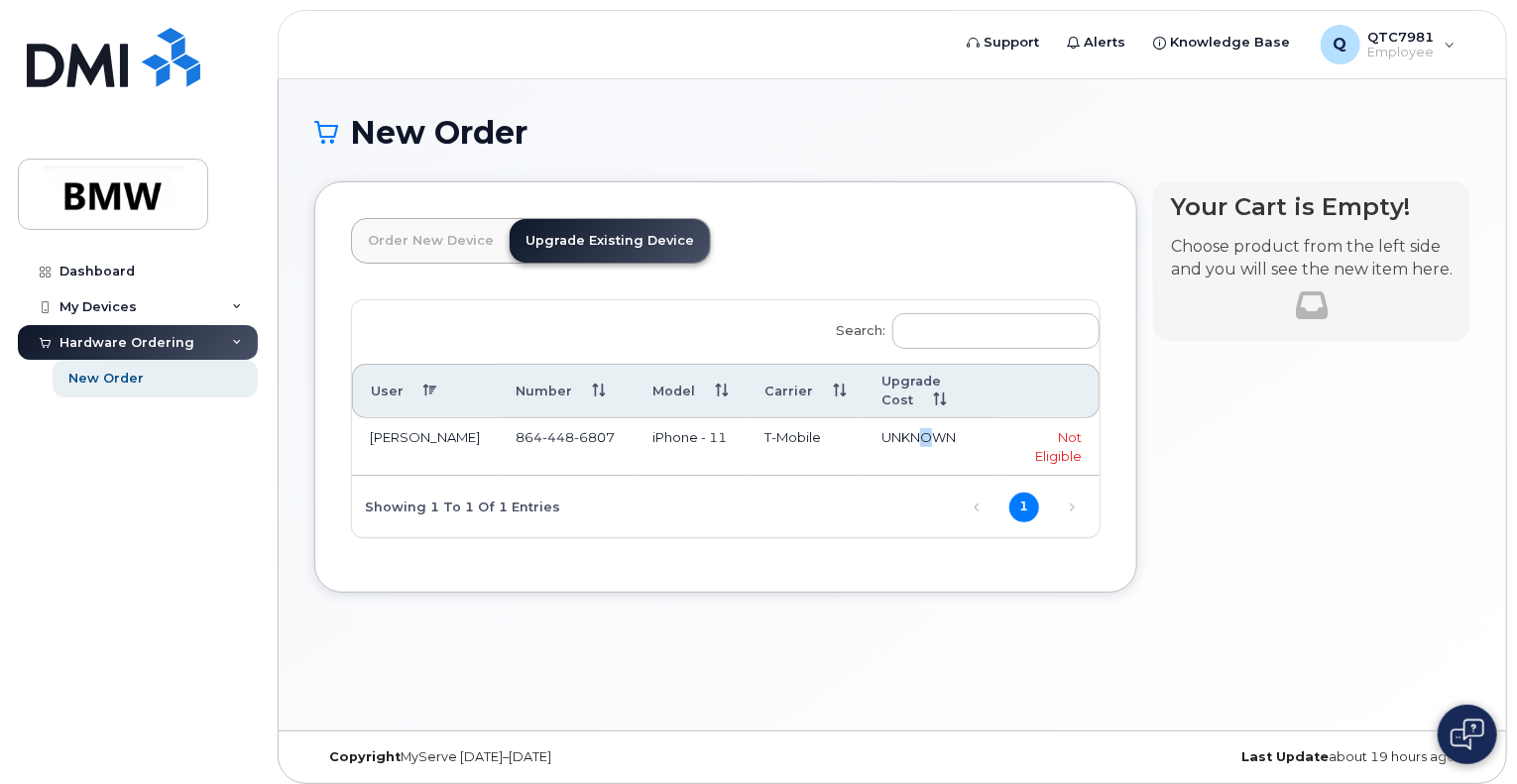 click on "UNKNOWN" 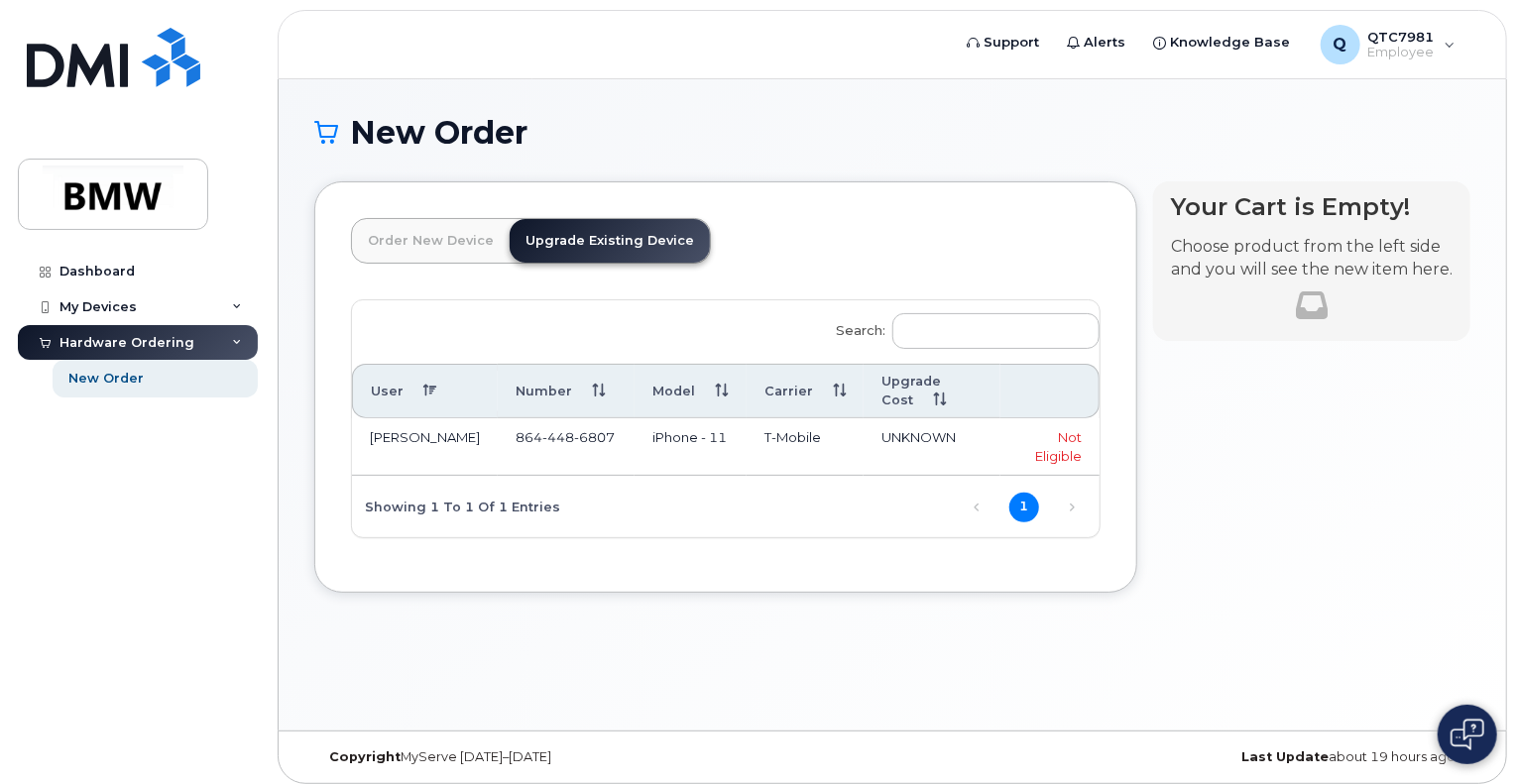 click on "UNKNOWN" 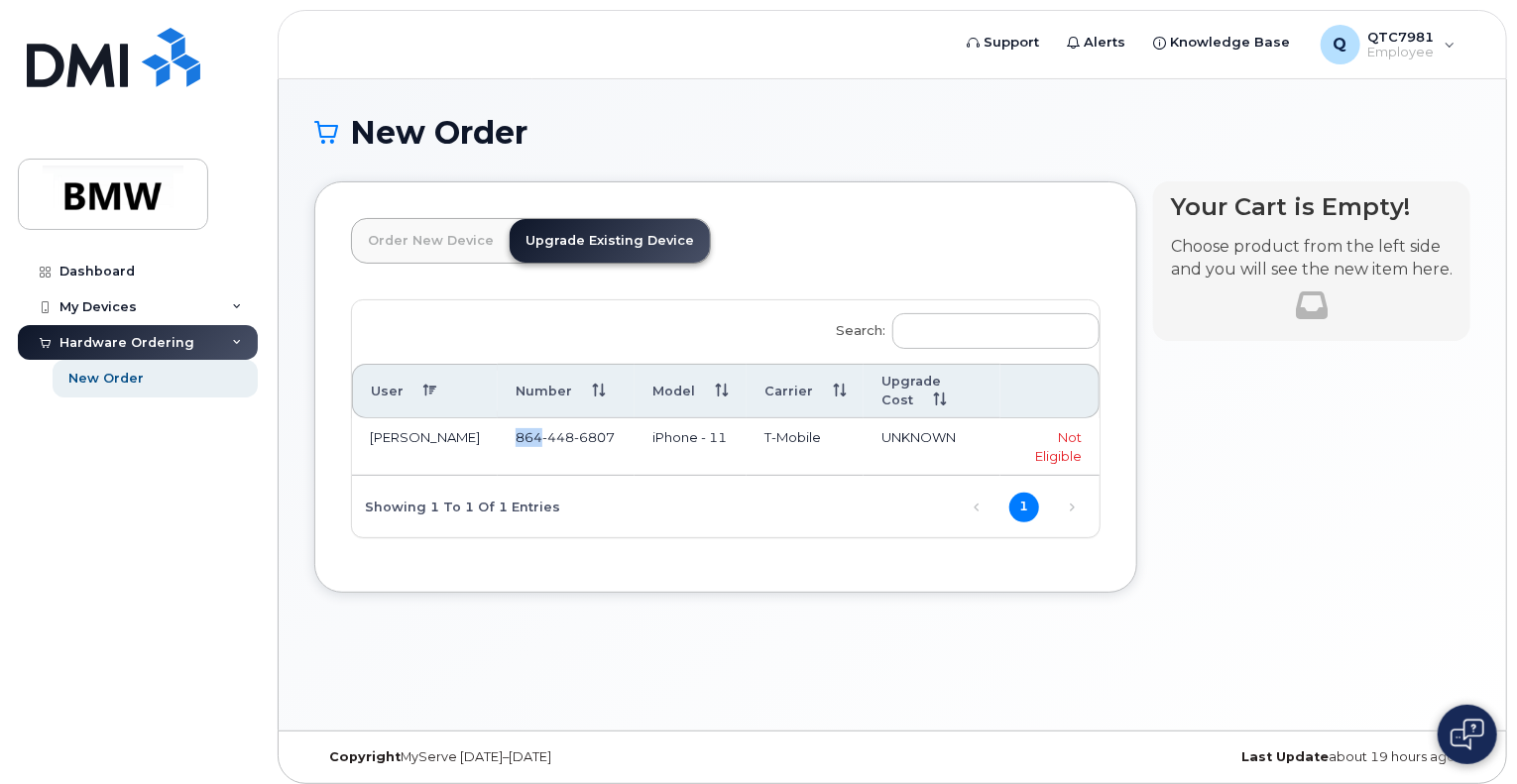 drag, startPoint x: 481, startPoint y: 401, endPoint x: 562, endPoint y: 402, distance: 81.006173 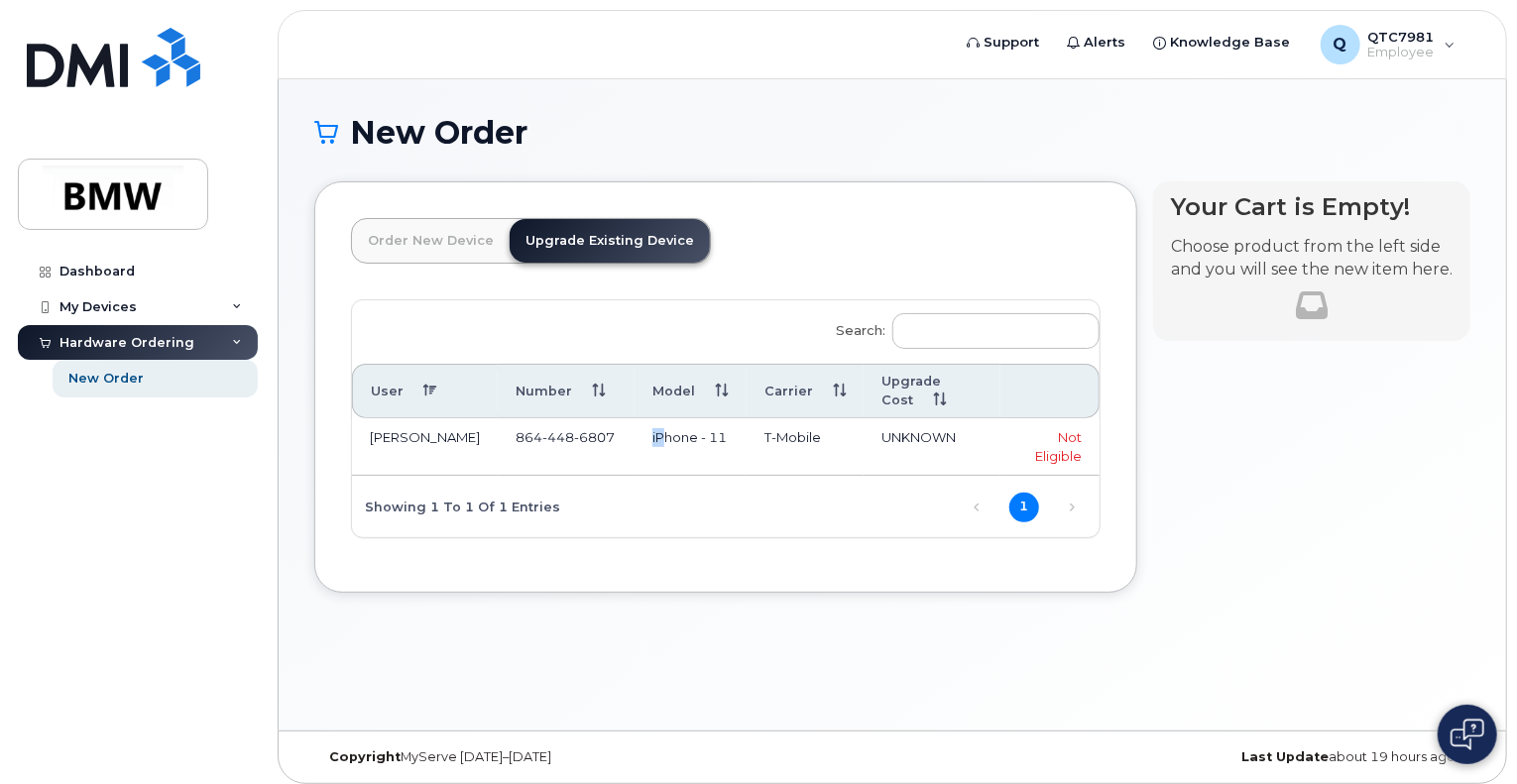 drag, startPoint x: 615, startPoint y: 406, endPoint x: 654, endPoint y: 408, distance: 39.05125 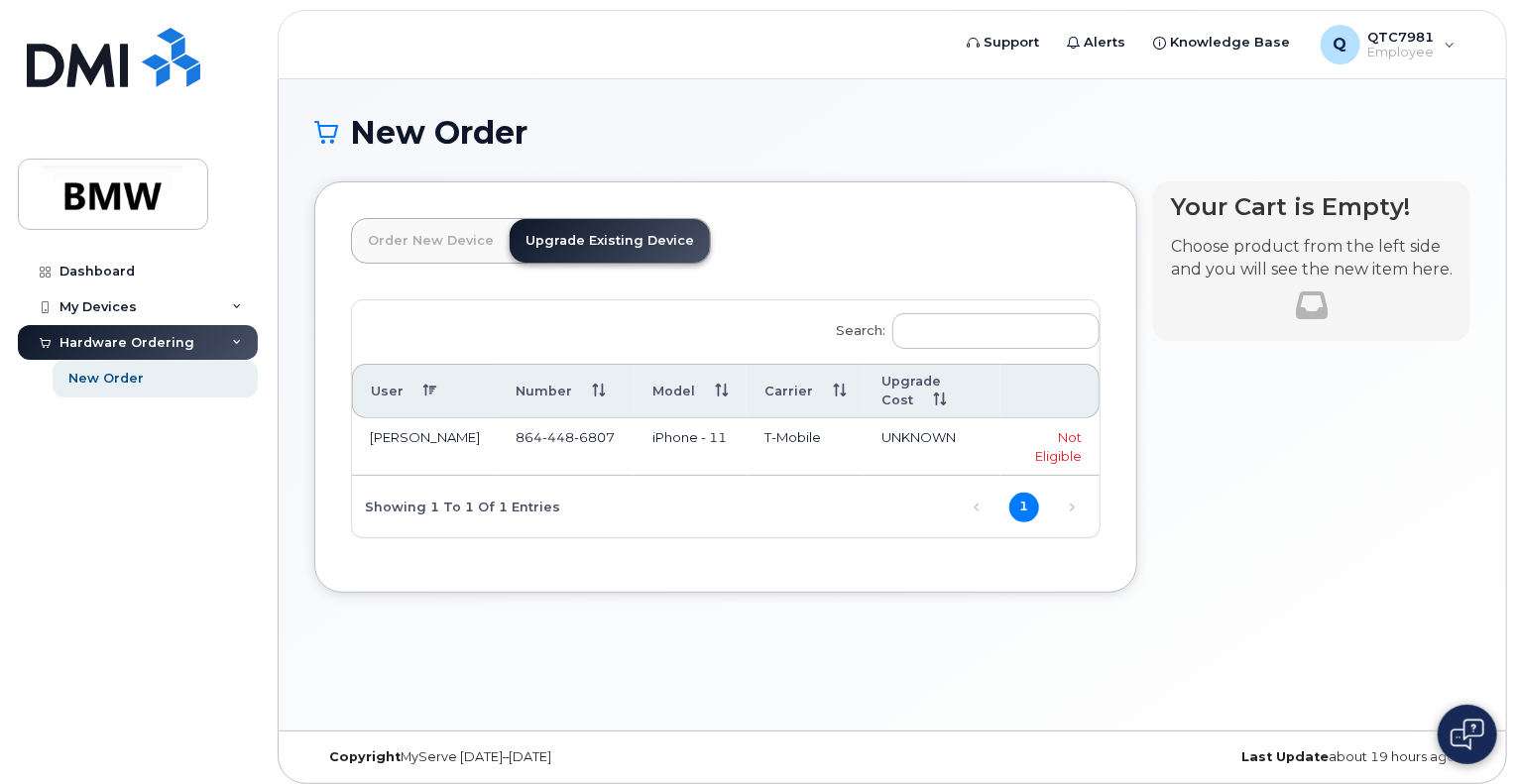 click on "iPhone - 11" 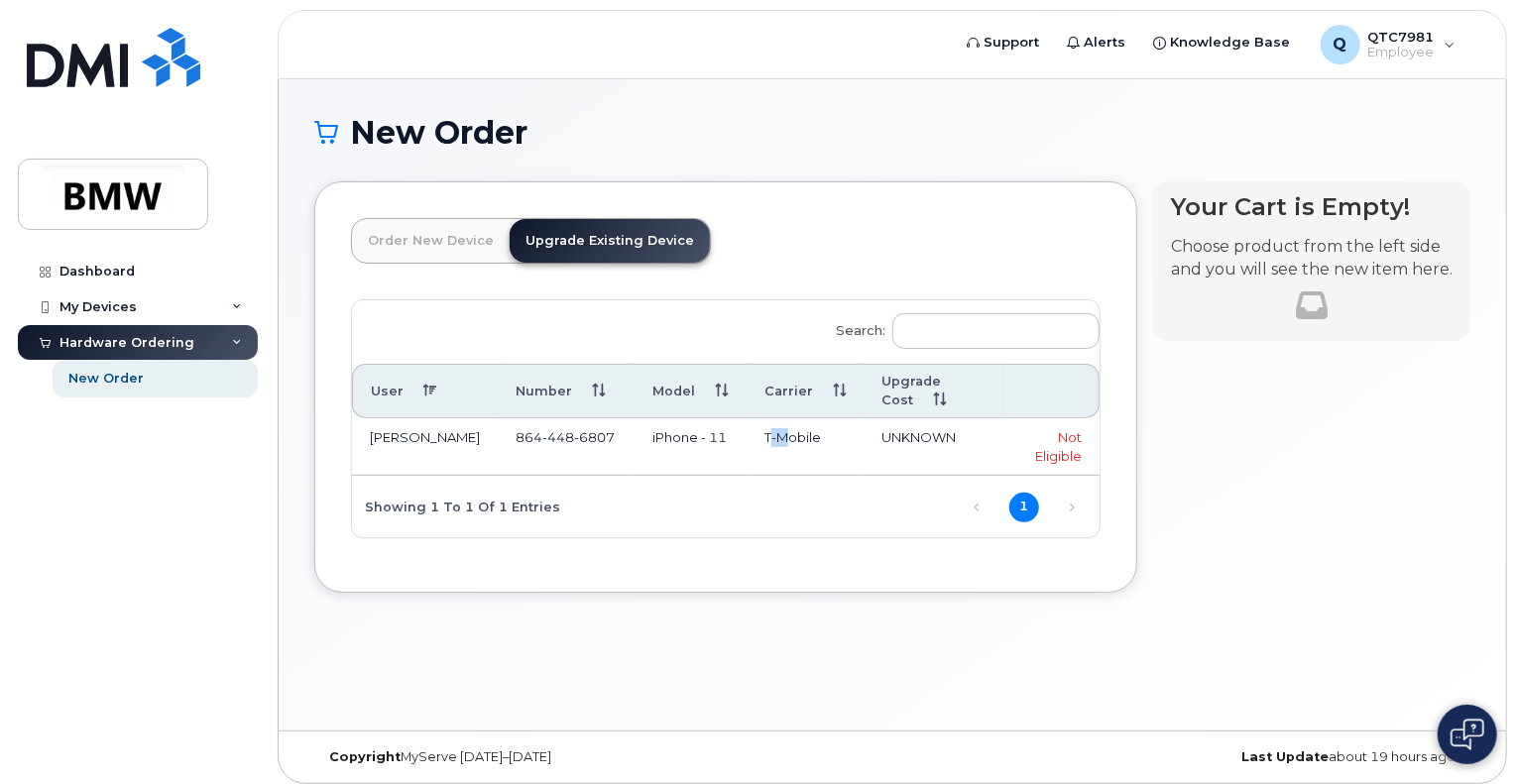 drag, startPoint x: 754, startPoint y: 416, endPoint x: 790, endPoint y: 416, distance: 36 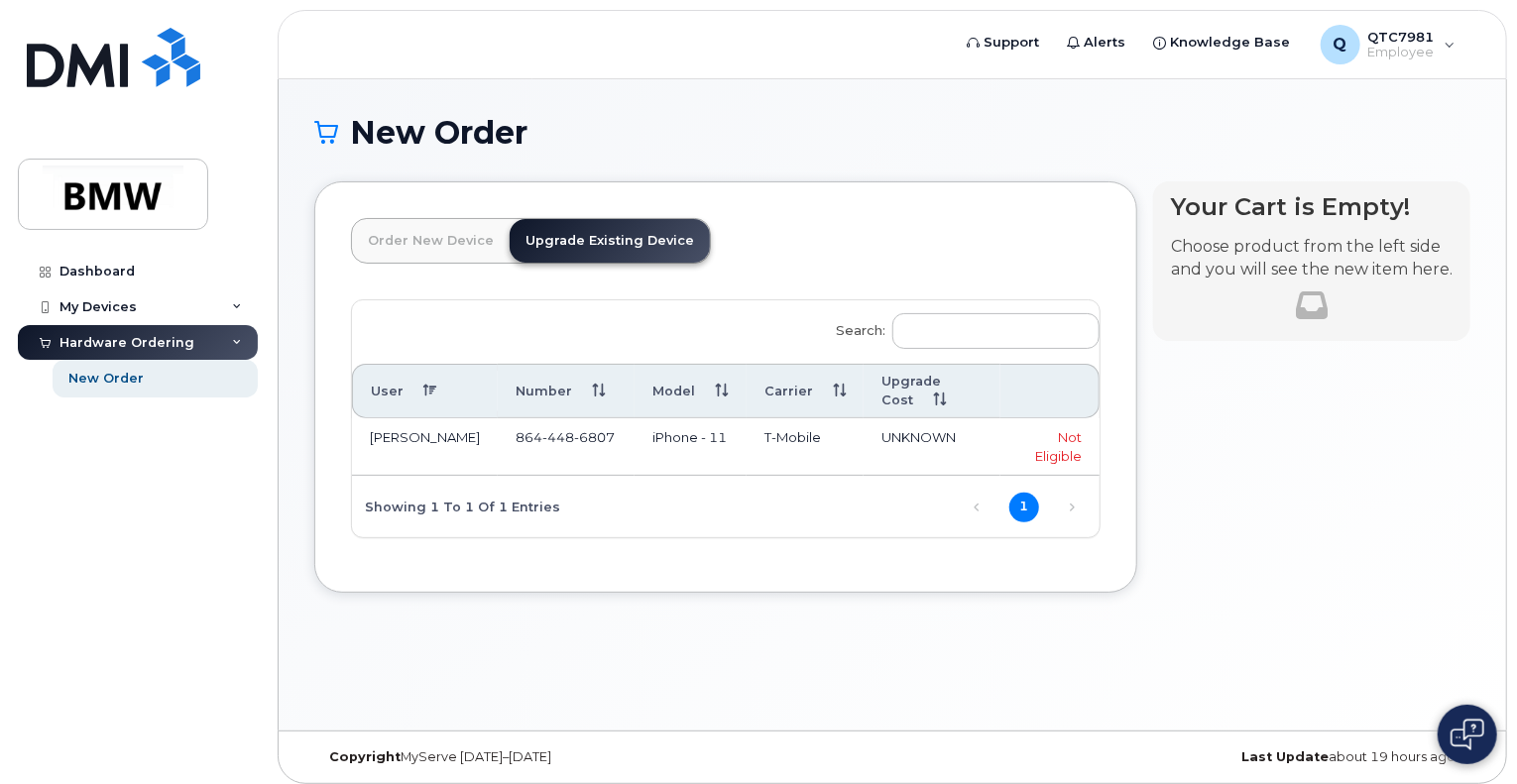drag, startPoint x: 805, startPoint y: 417, endPoint x: 912, endPoint y: 419, distance: 107.01869 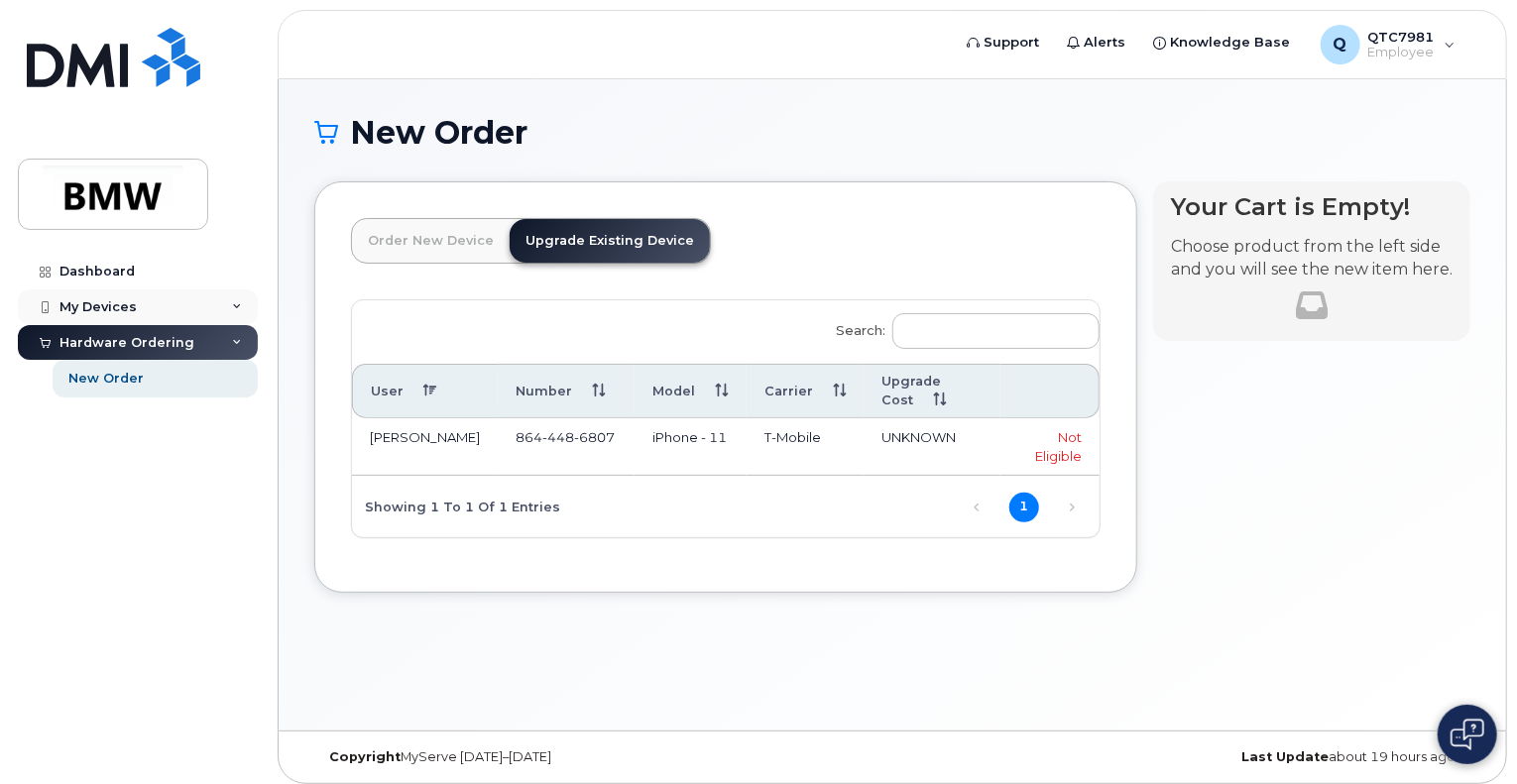 click on "My Devices" 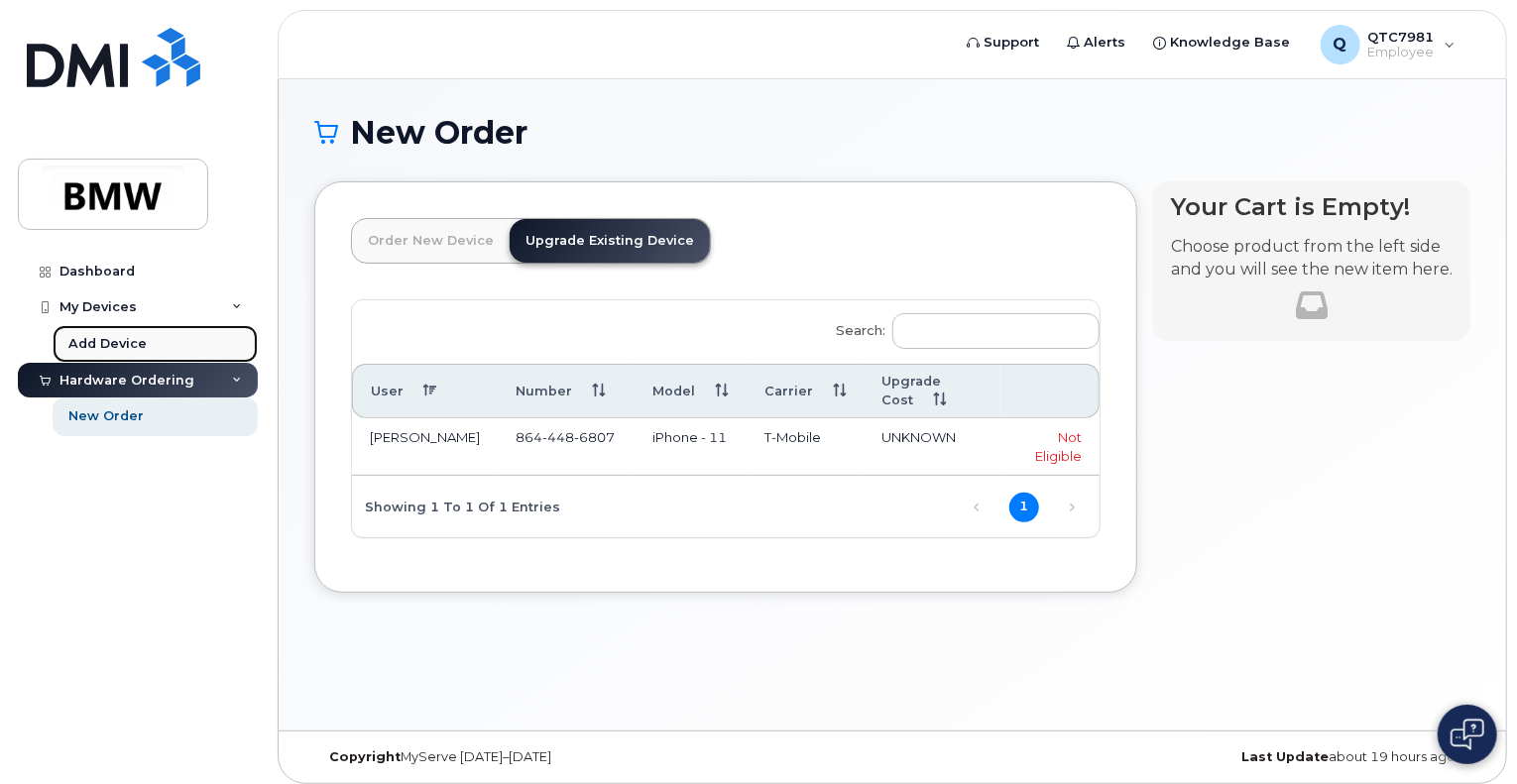 click on "Add Device" 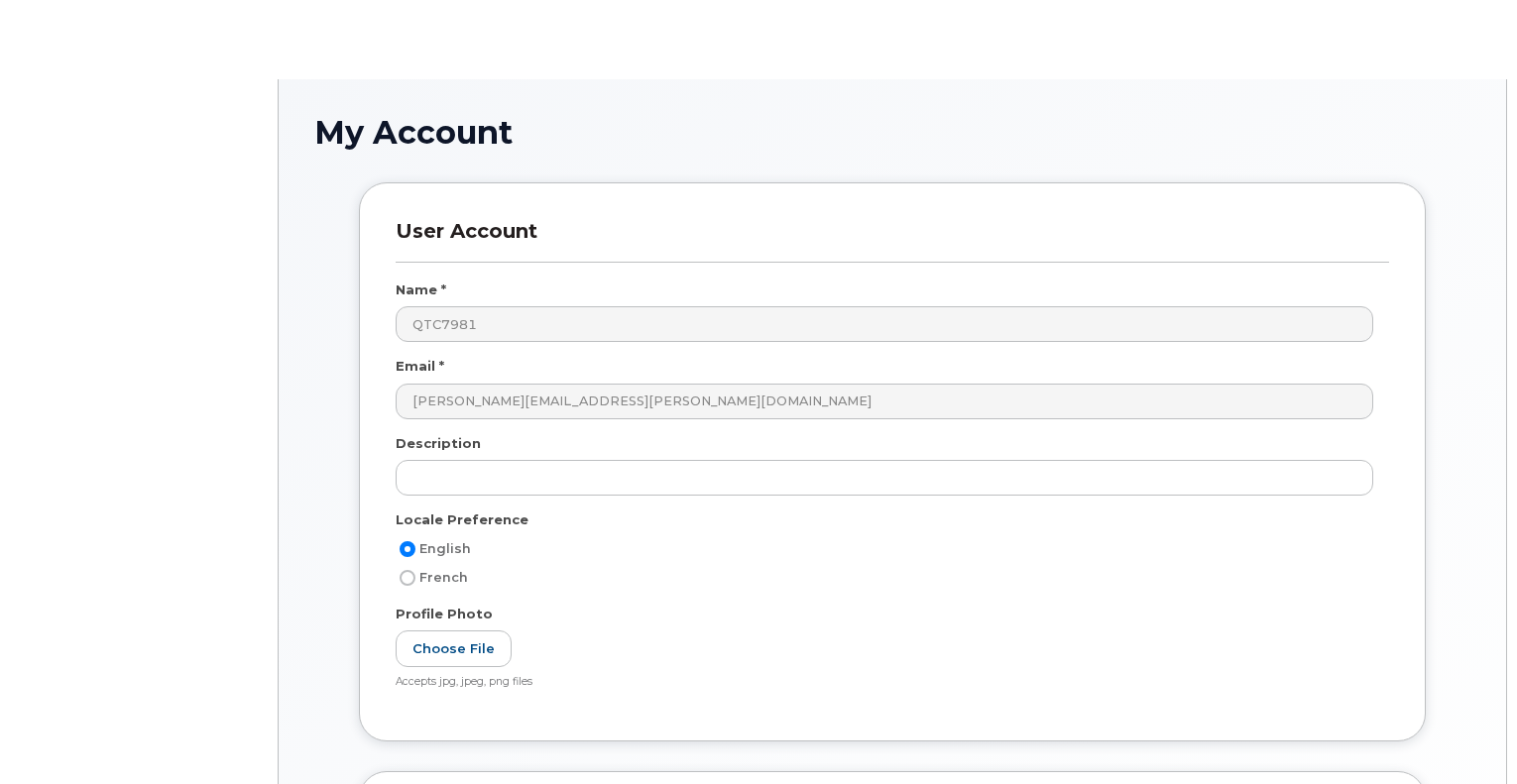 scroll, scrollTop: 0, scrollLeft: 0, axis: both 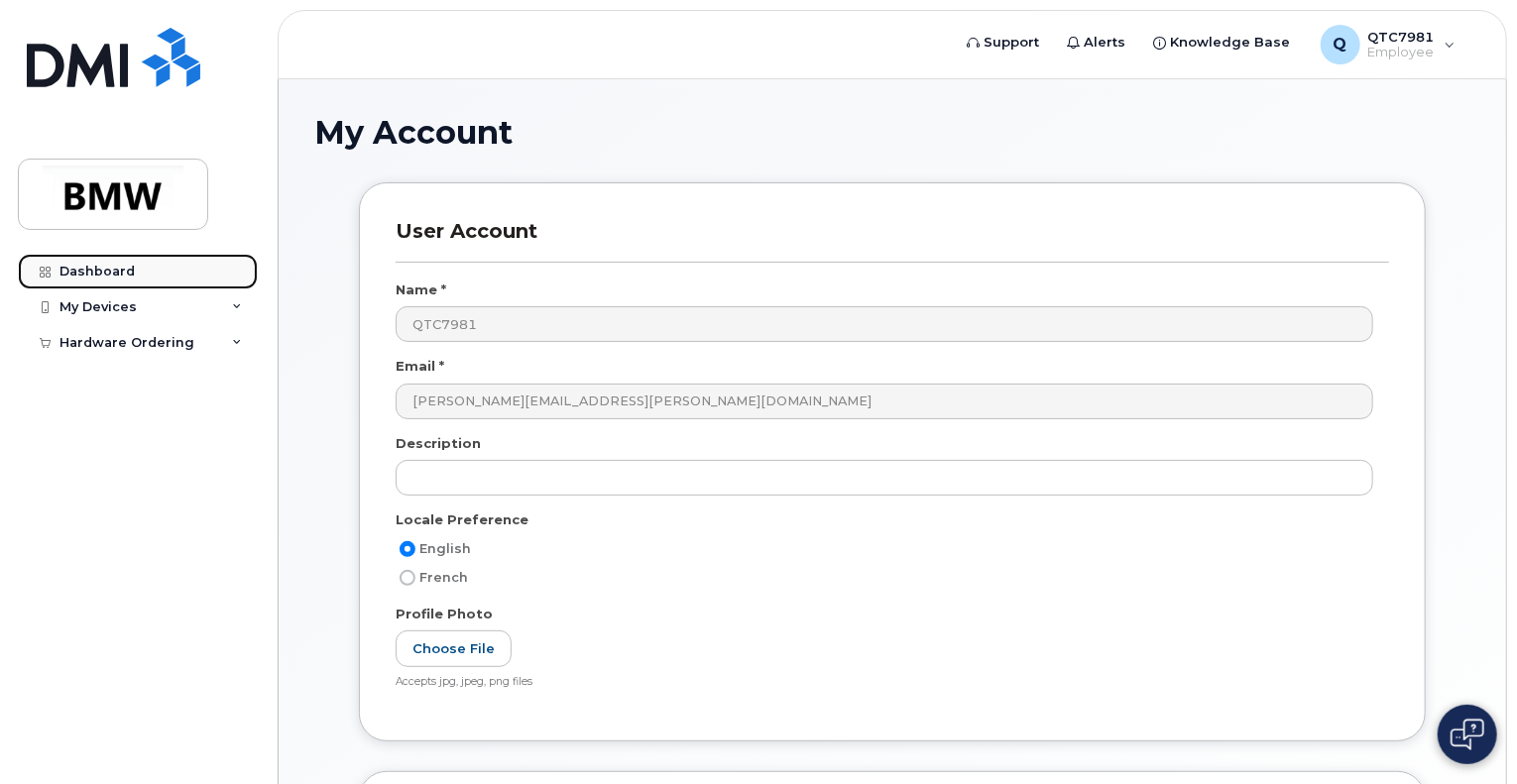 click on "Dashboard" 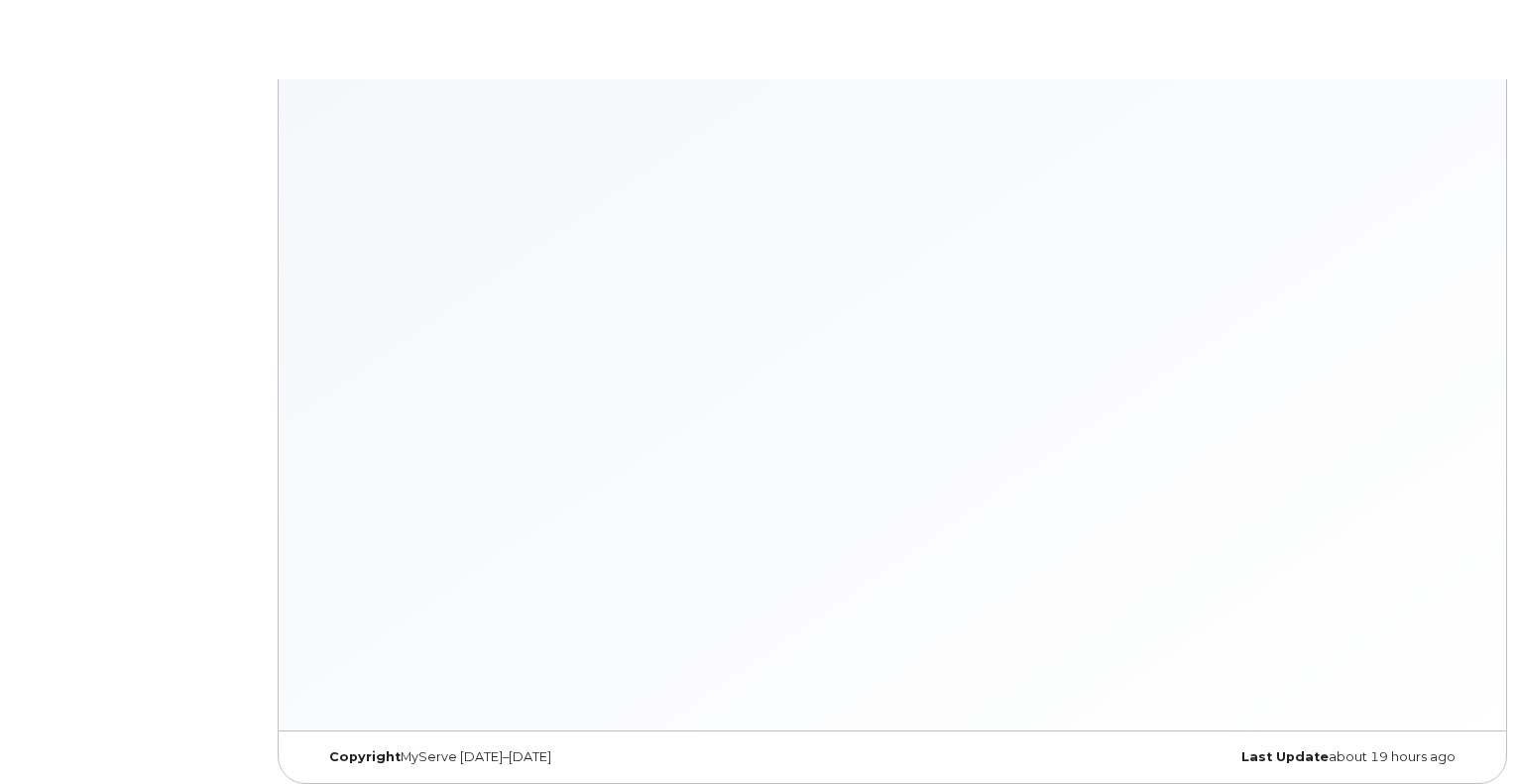 scroll, scrollTop: 0, scrollLeft: 0, axis: both 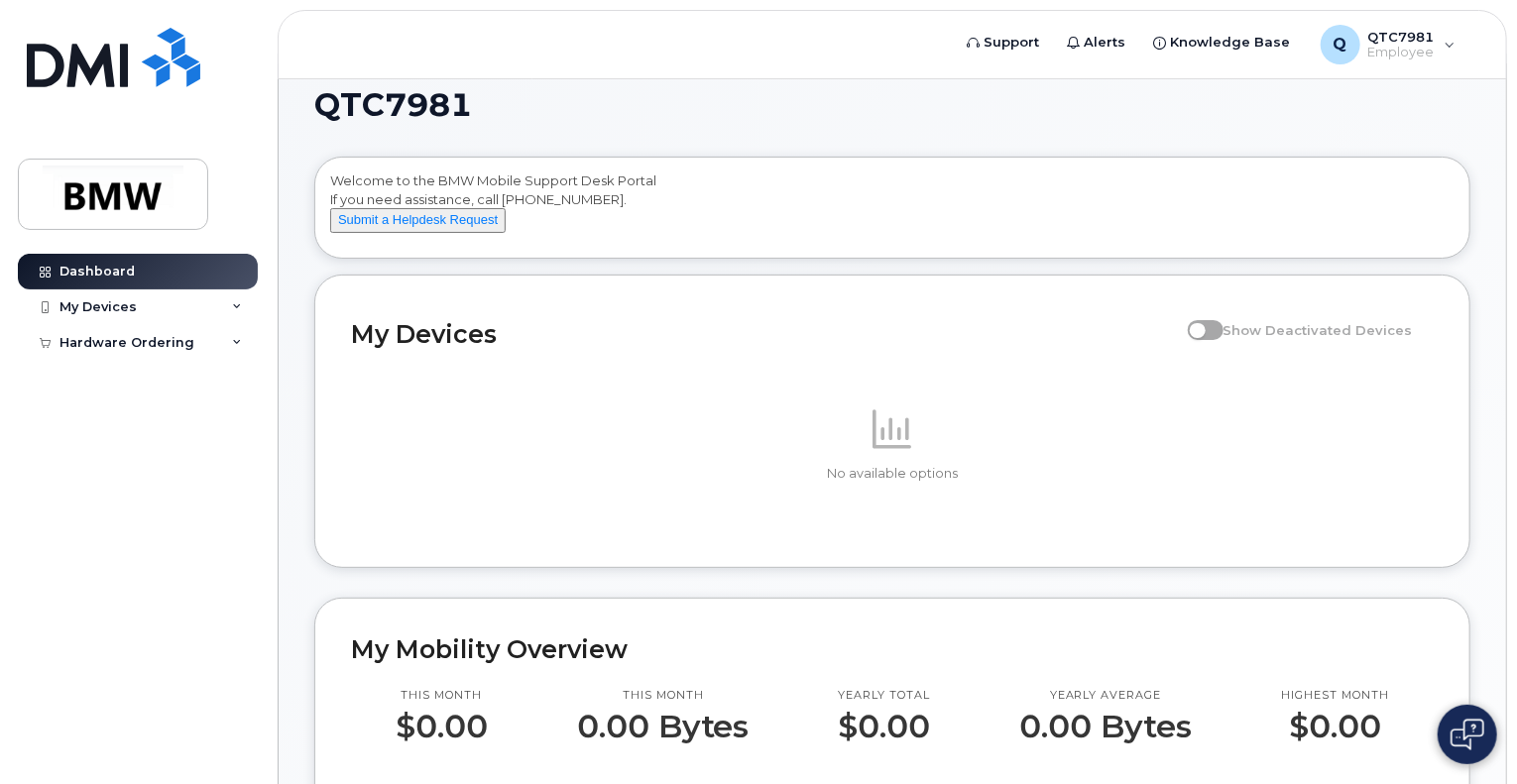 drag, startPoint x: 1232, startPoint y: 350, endPoint x: 1218, endPoint y: 353, distance: 14.317821 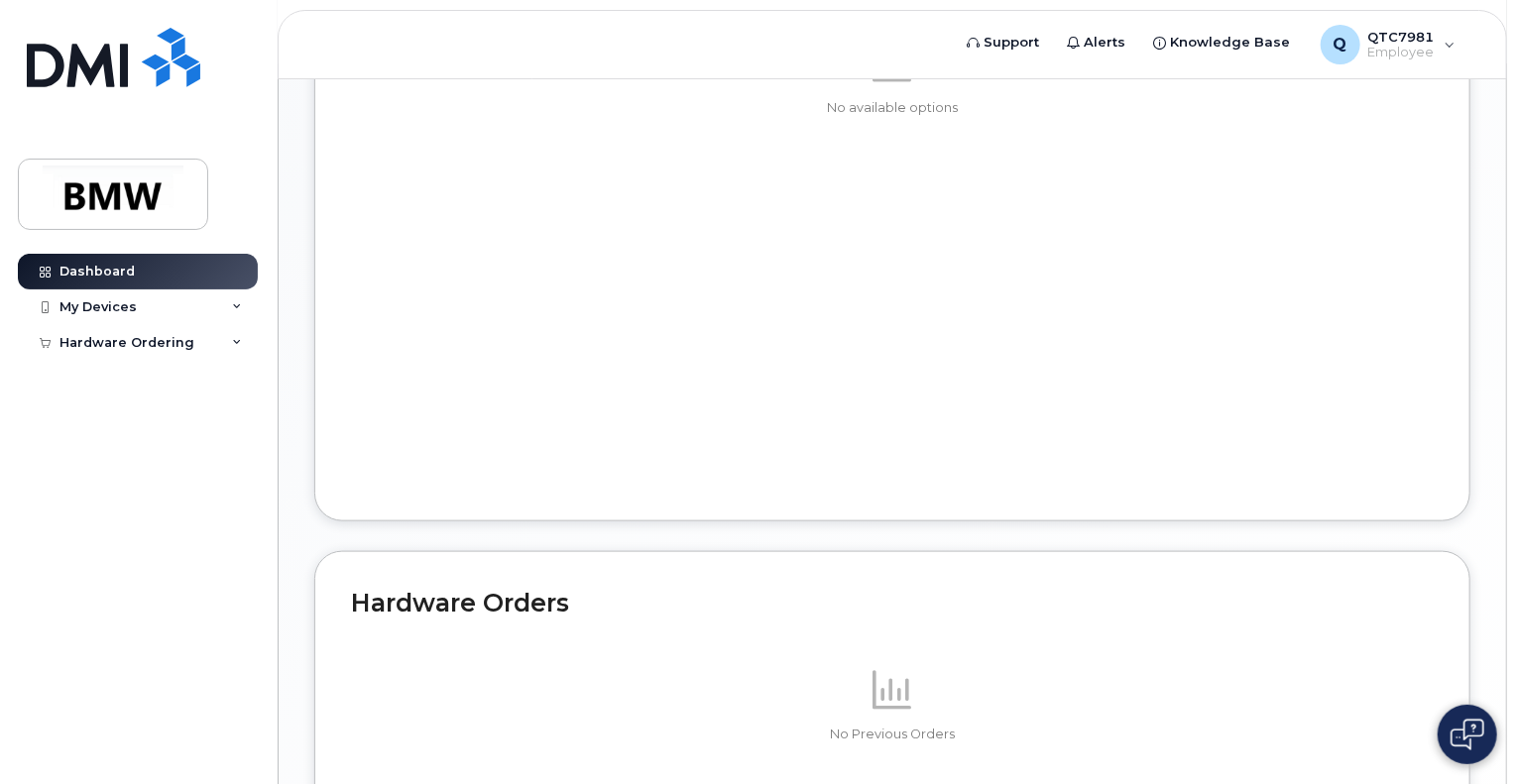 scroll, scrollTop: 26, scrollLeft: 0, axis: vertical 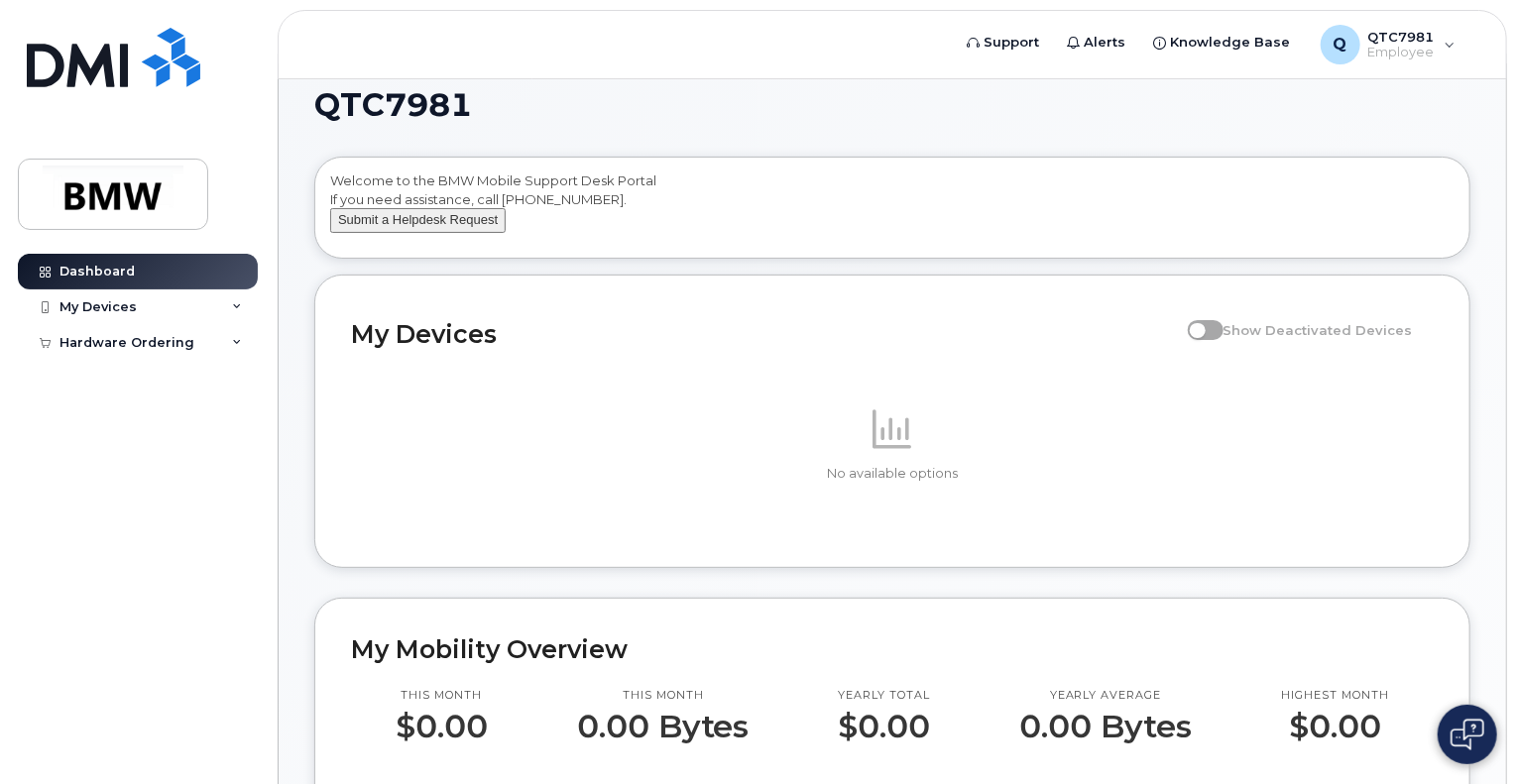 click on "Submit a Helpdesk Request" 